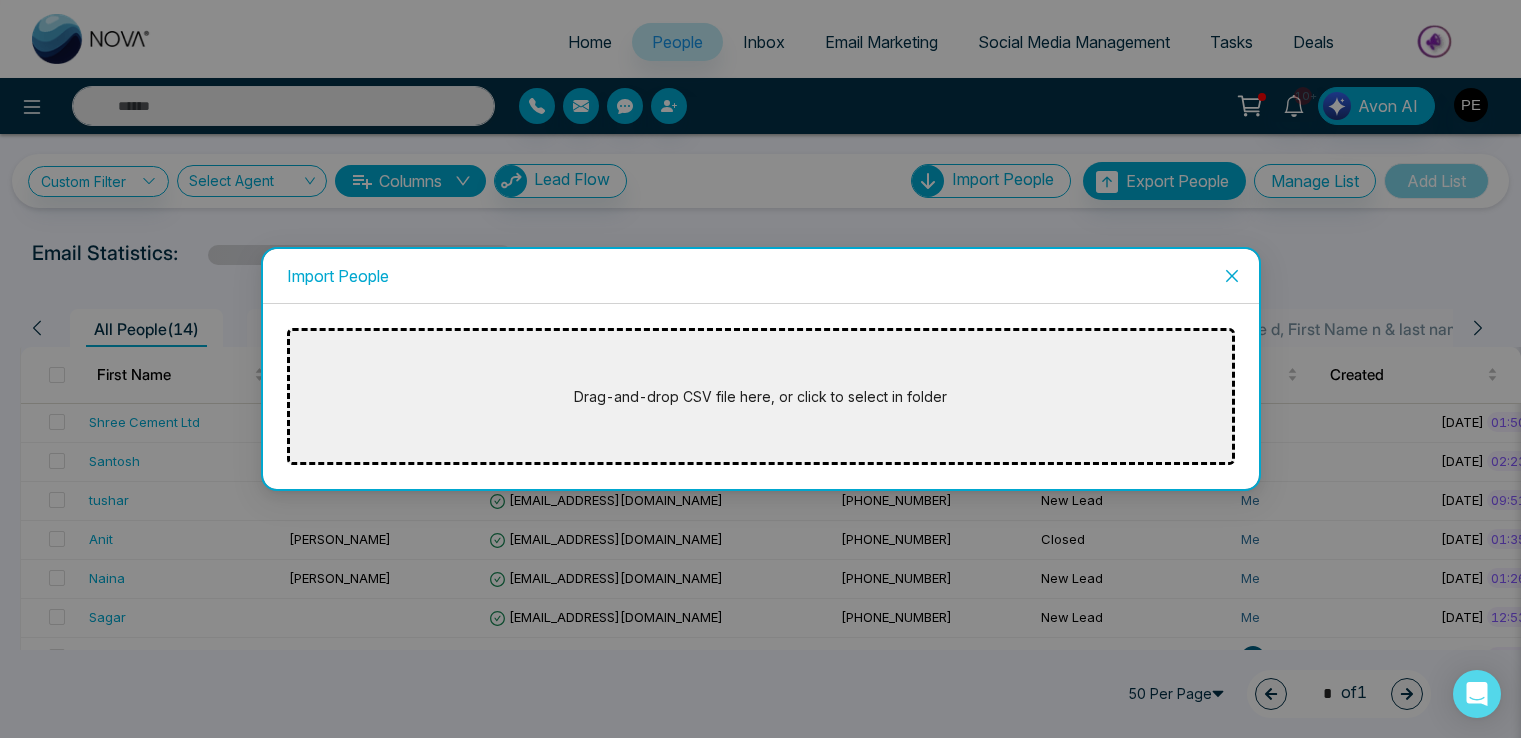 scroll, scrollTop: 0, scrollLeft: 0, axis: both 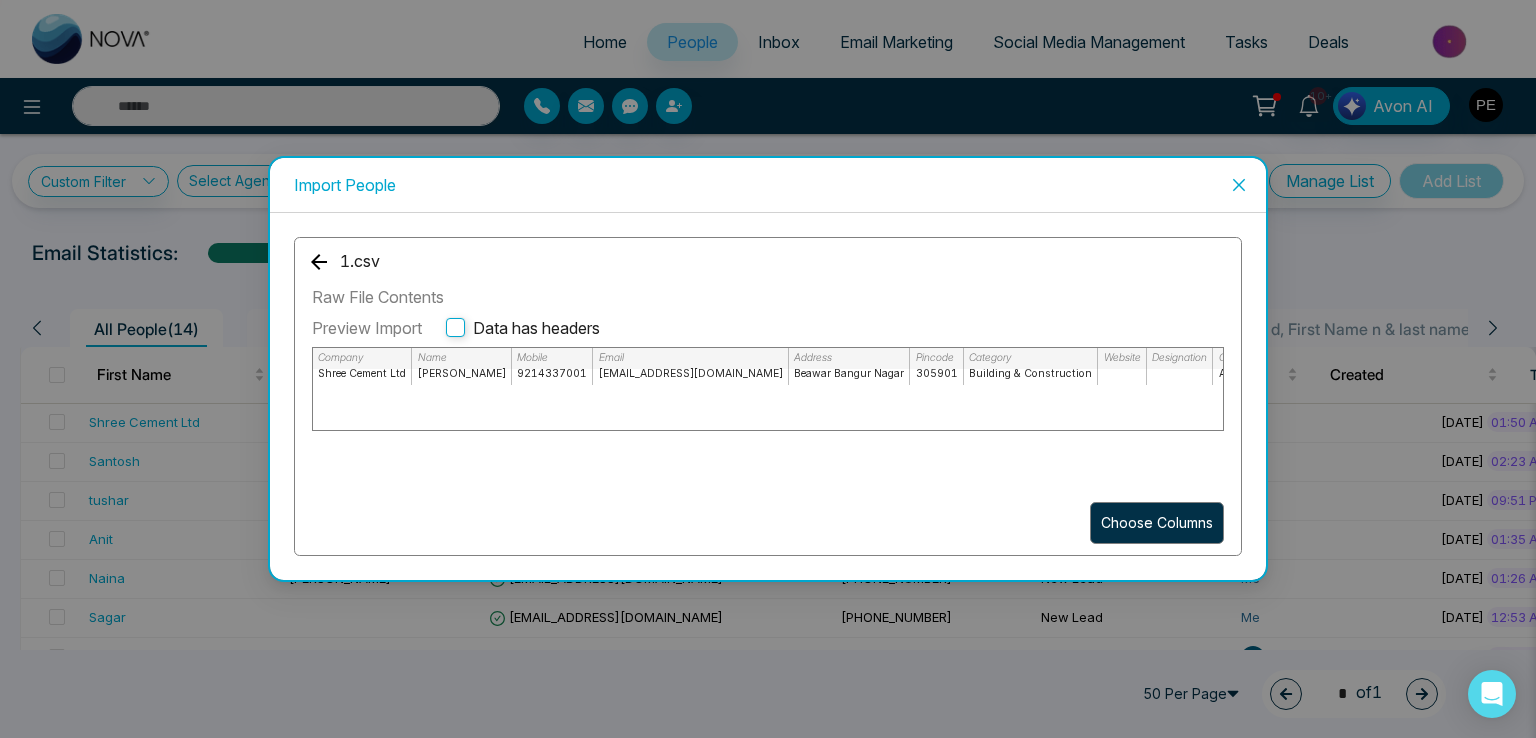 click on "Choose columns" at bounding box center (1157, 523) 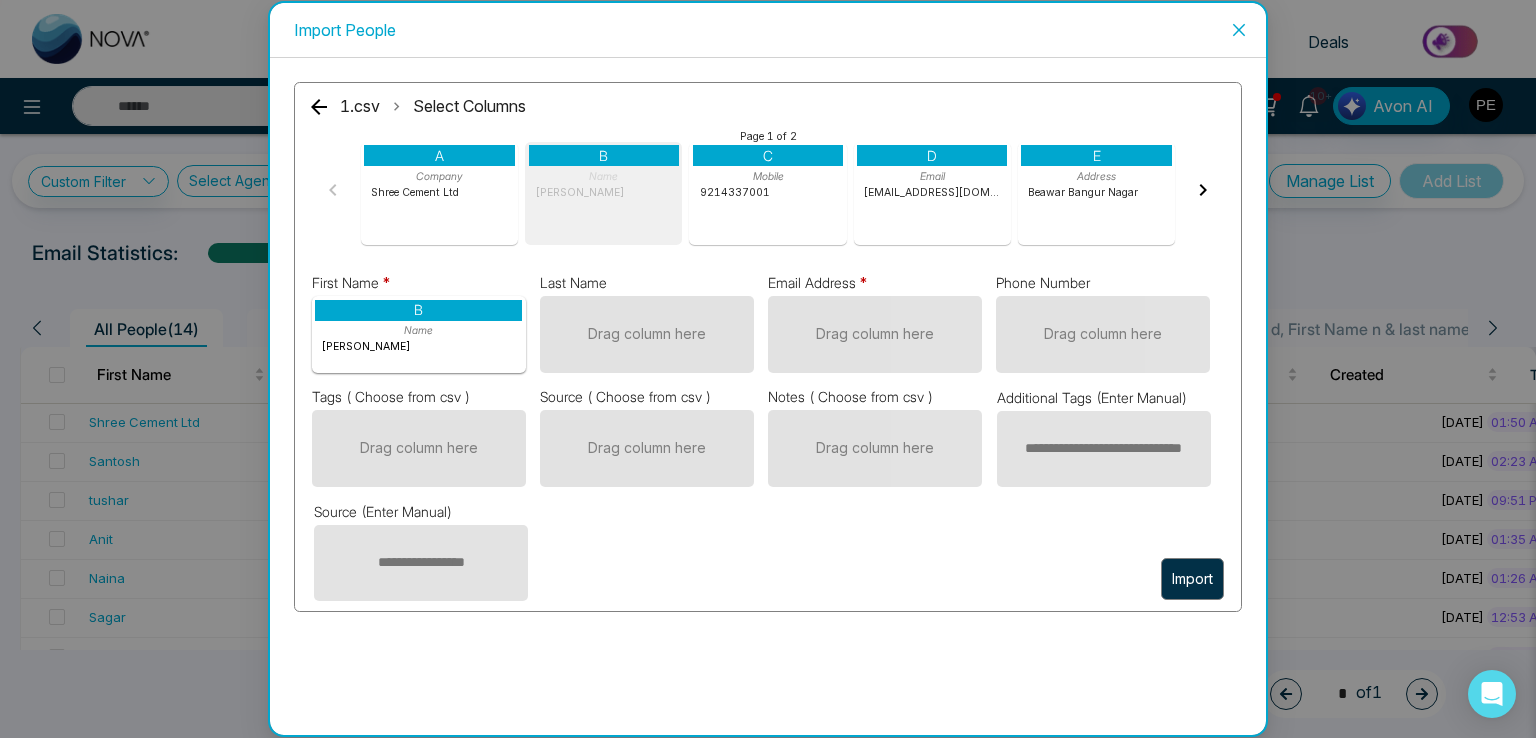 drag, startPoint x: 596, startPoint y: 201, endPoint x: 430, endPoint y: 338, distance: 215.23244 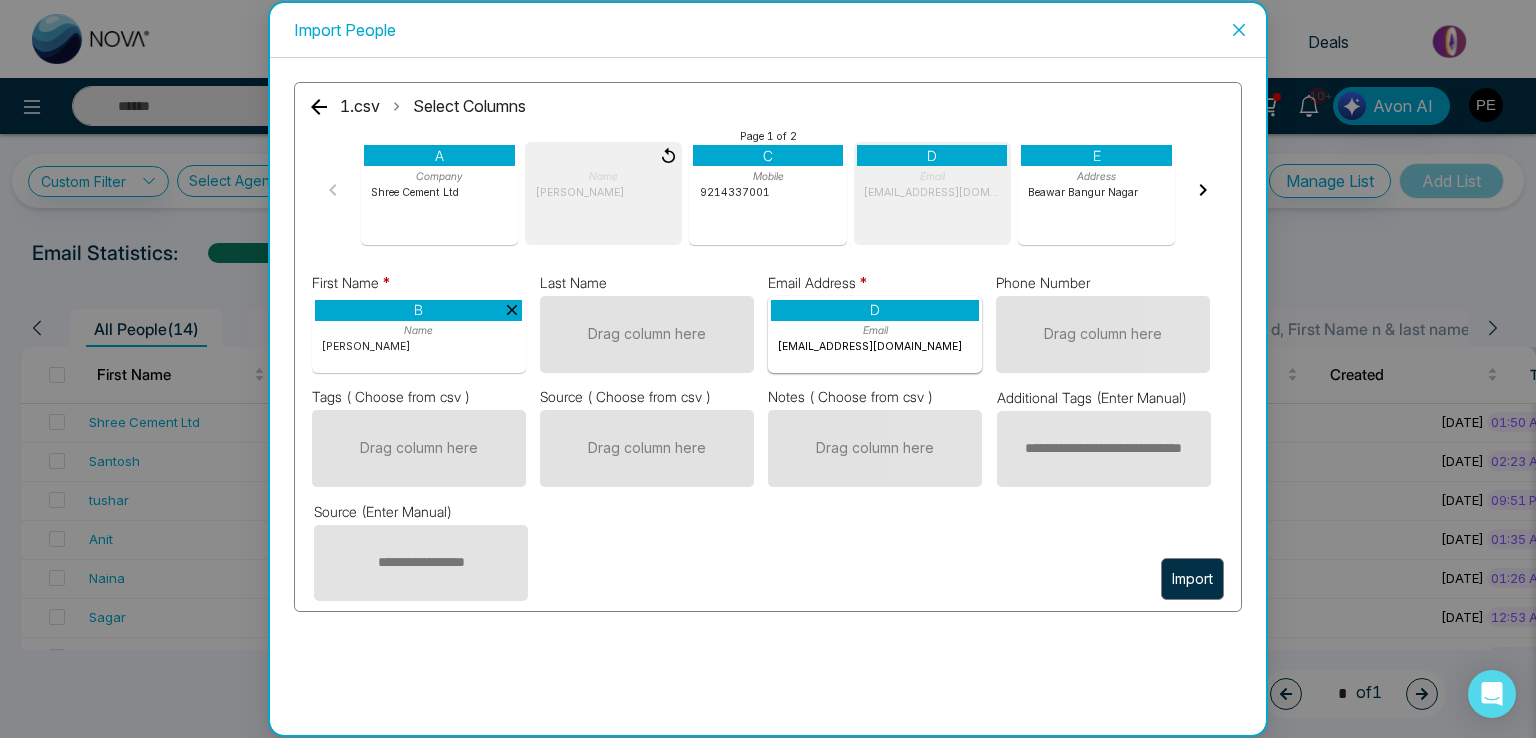 drag, startPoint x: 941, startPoint y: 202, endPoint x: 908, endPoint y: 321, distance: 123.49089 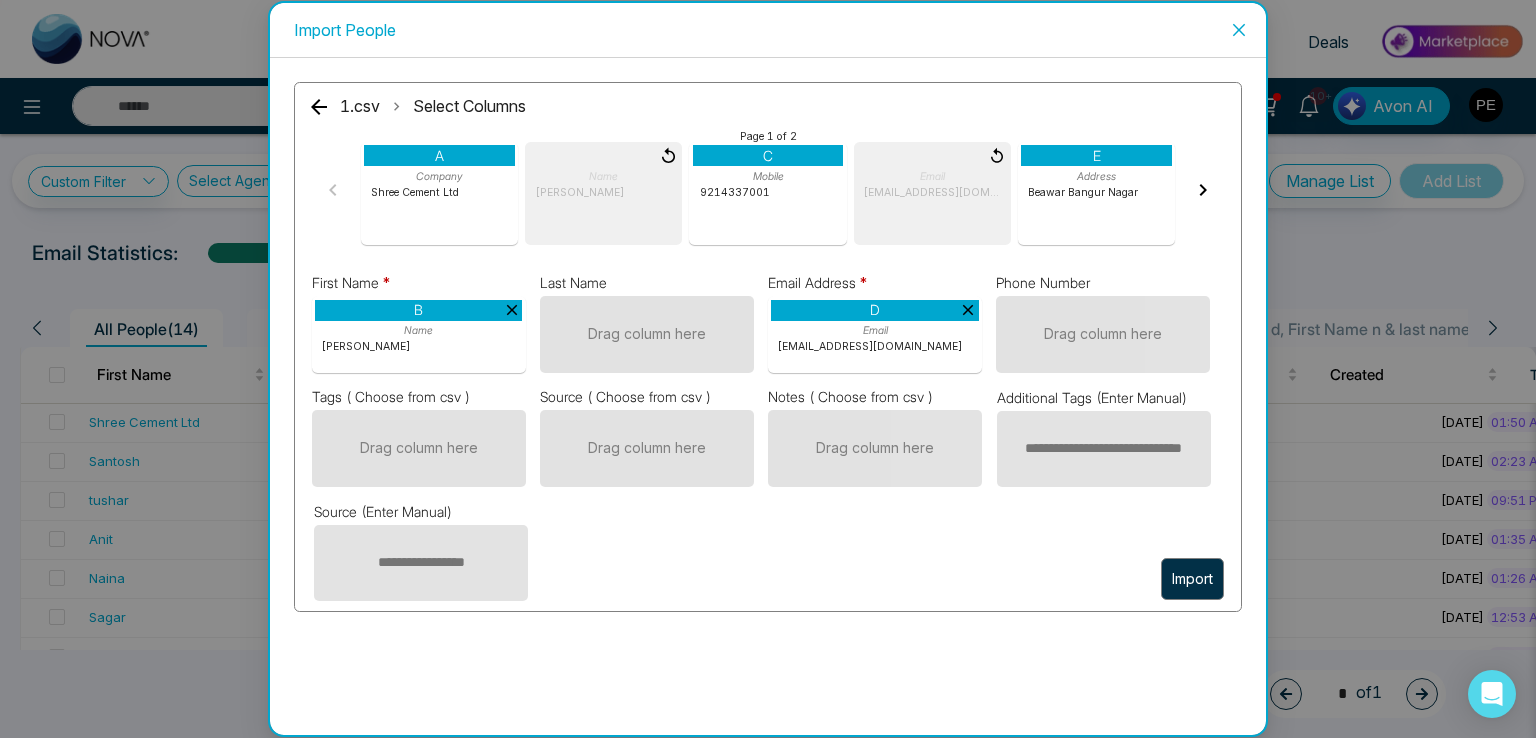 click on "Import" at bounding box center (1192, 579) 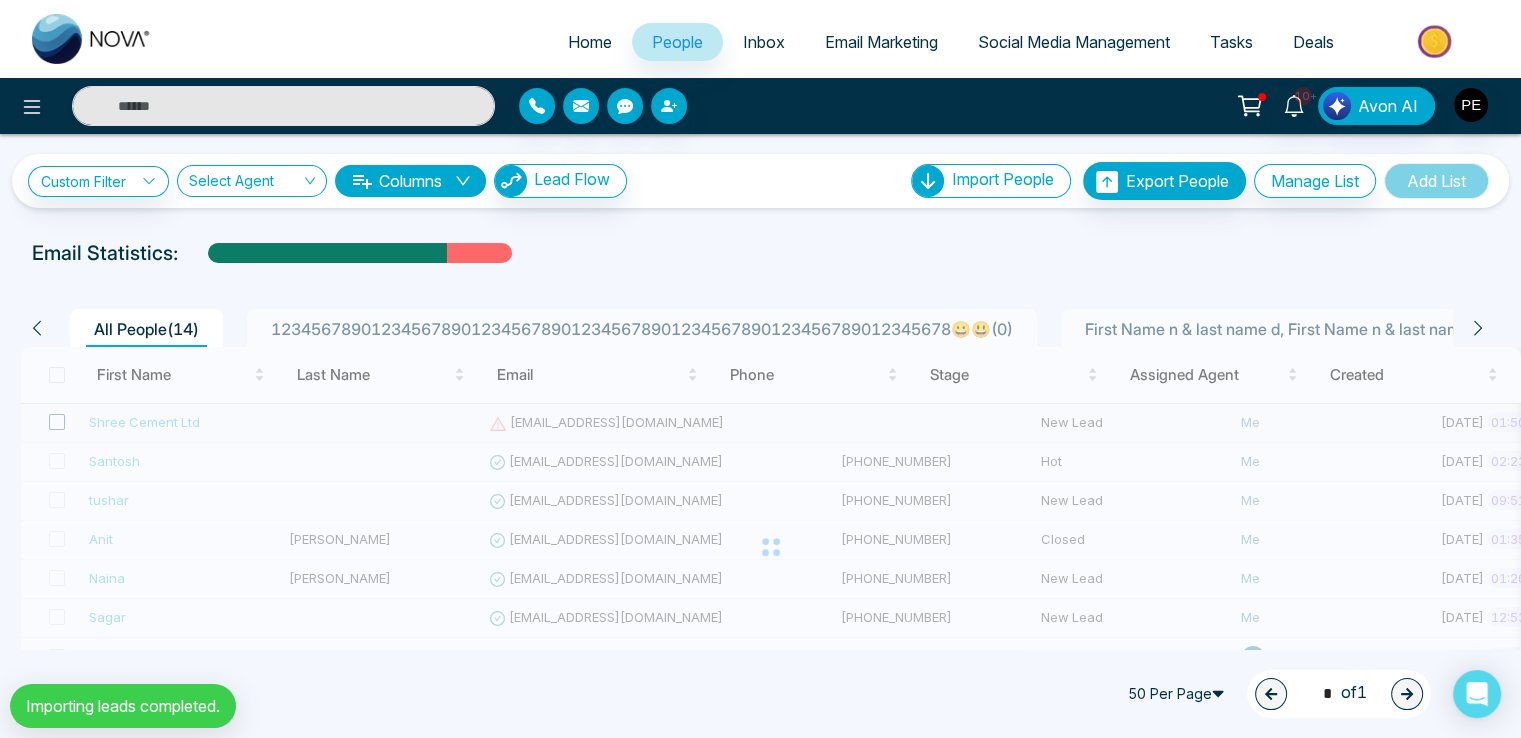 click at bounding box center (770, 547) 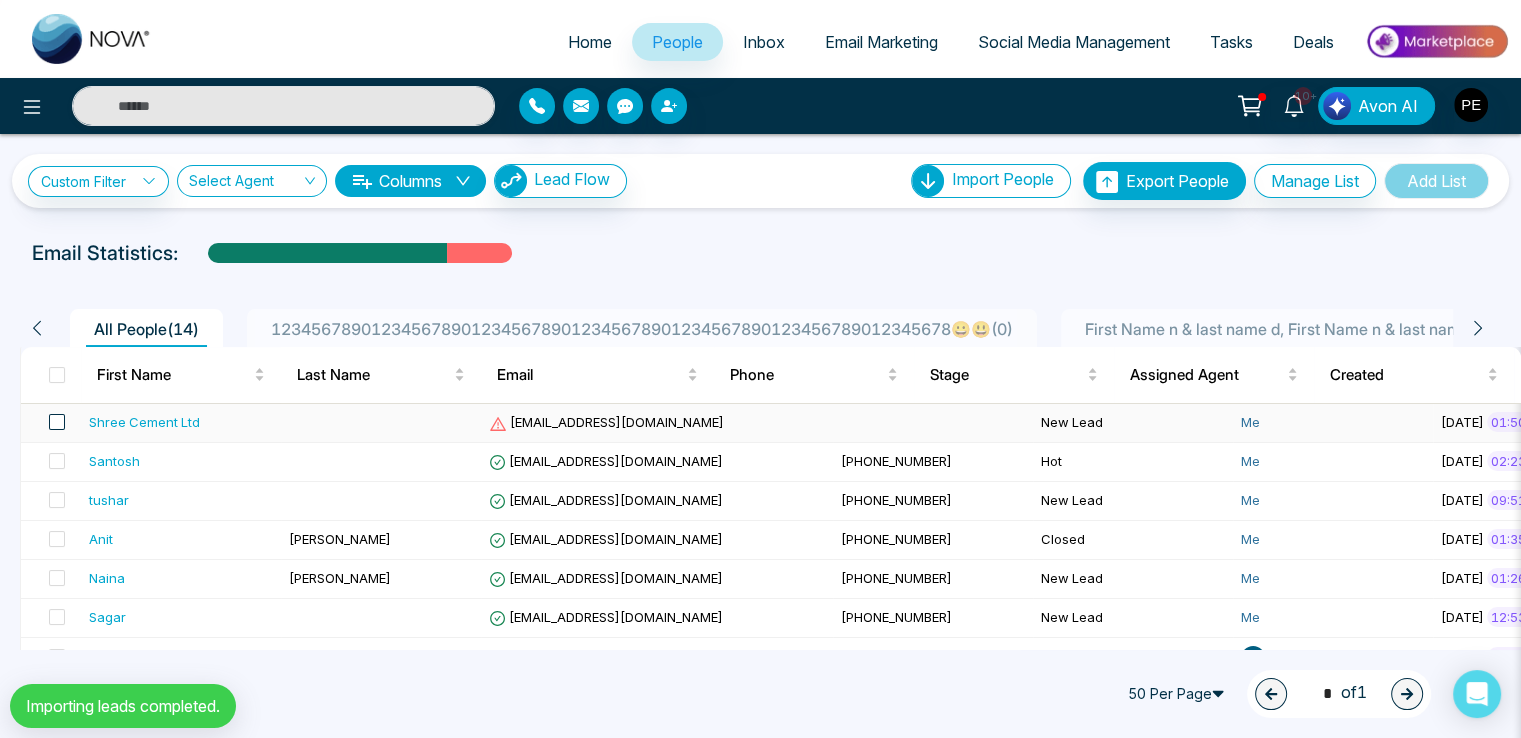 click at bounding box center [57, 422] 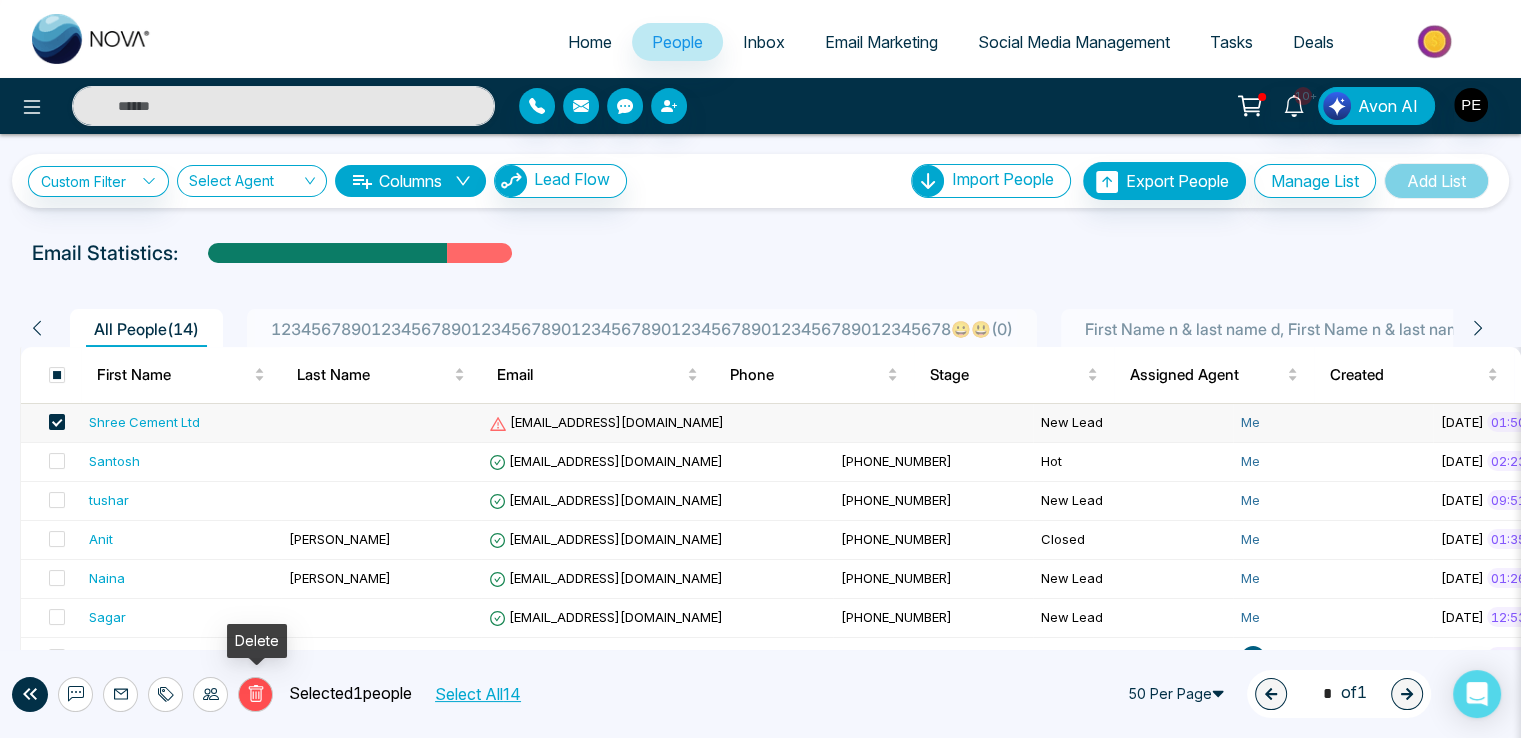 click on "Delete" at bounding box center [255, 694] 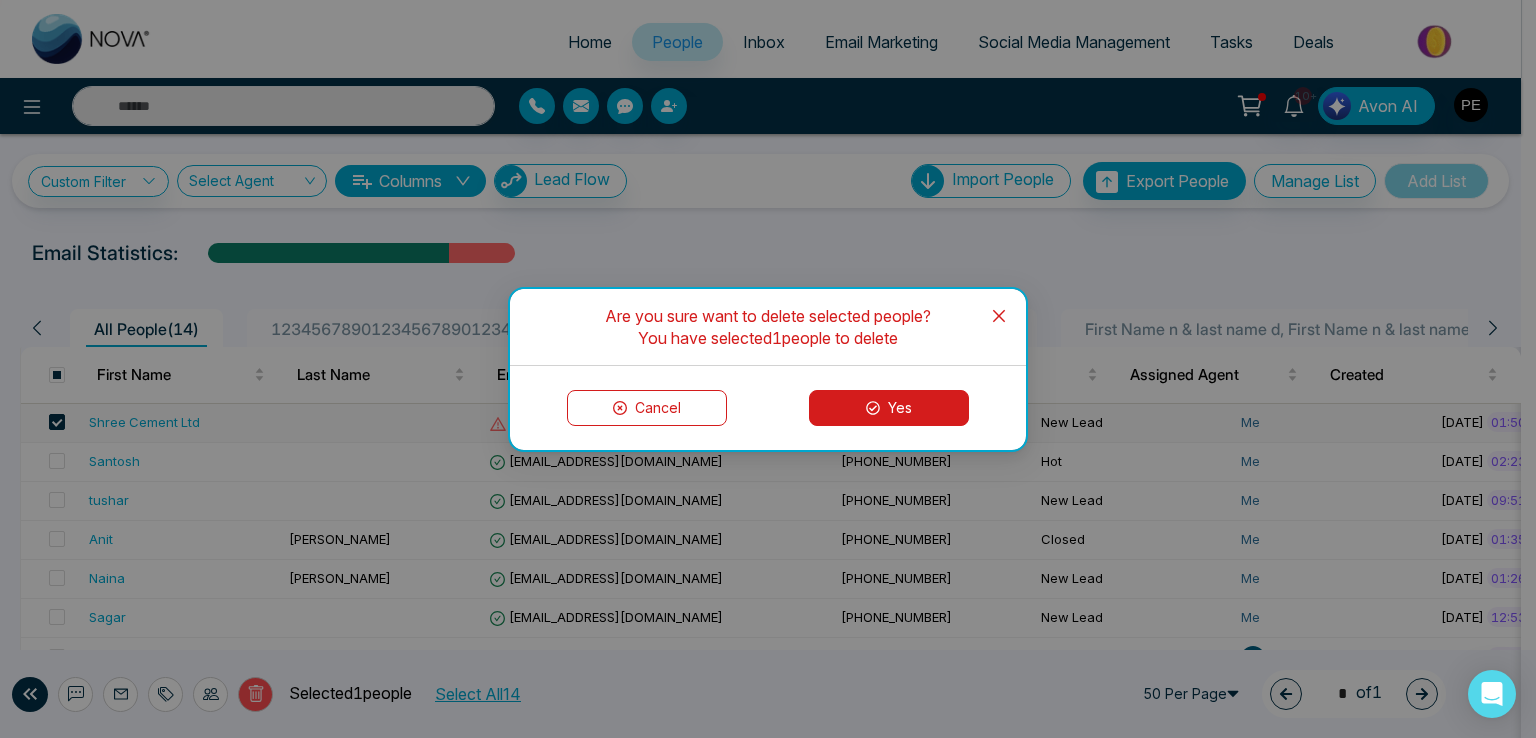 click on "Yes" at bounding box center [889, 408] 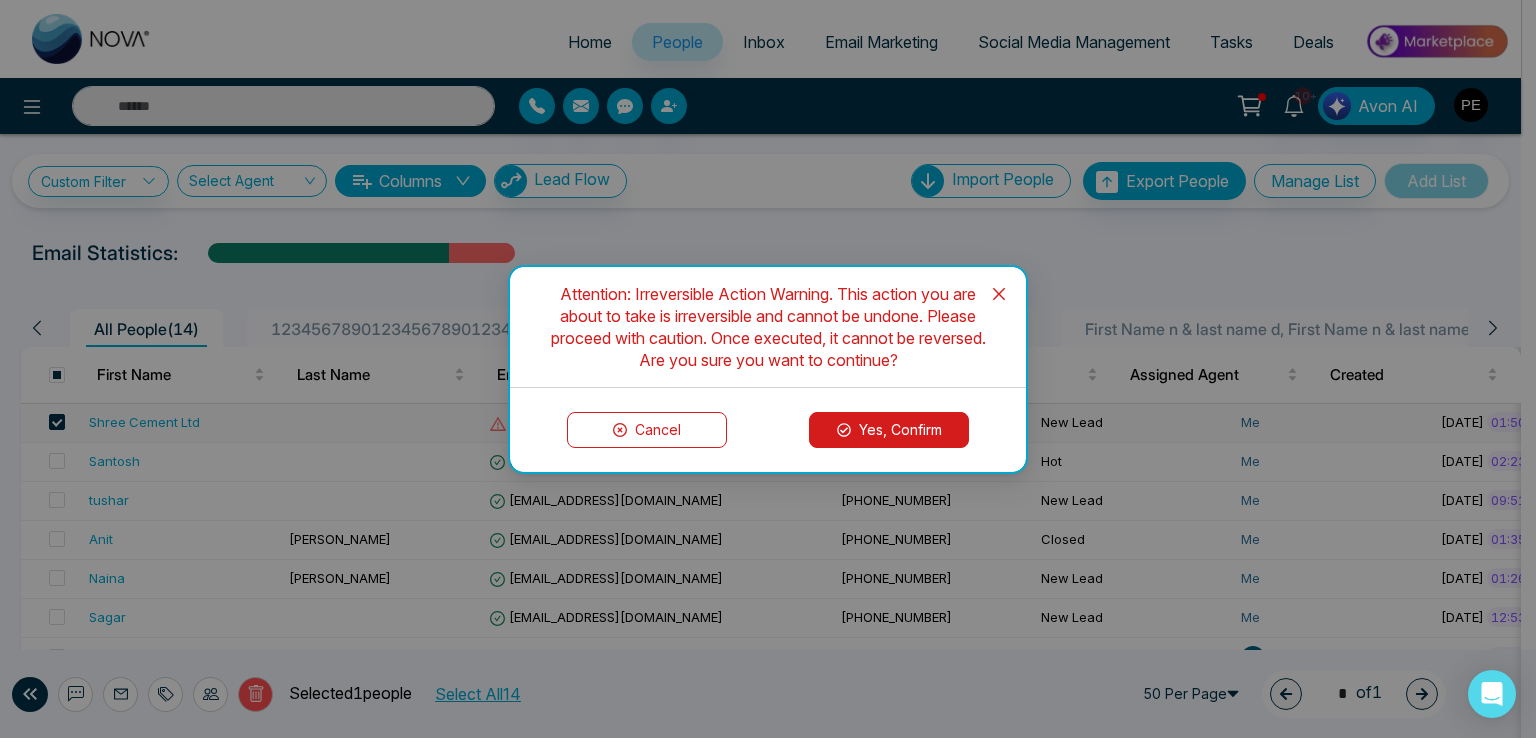 click on "Yes, Confirm" at bounding box center [889, 430] 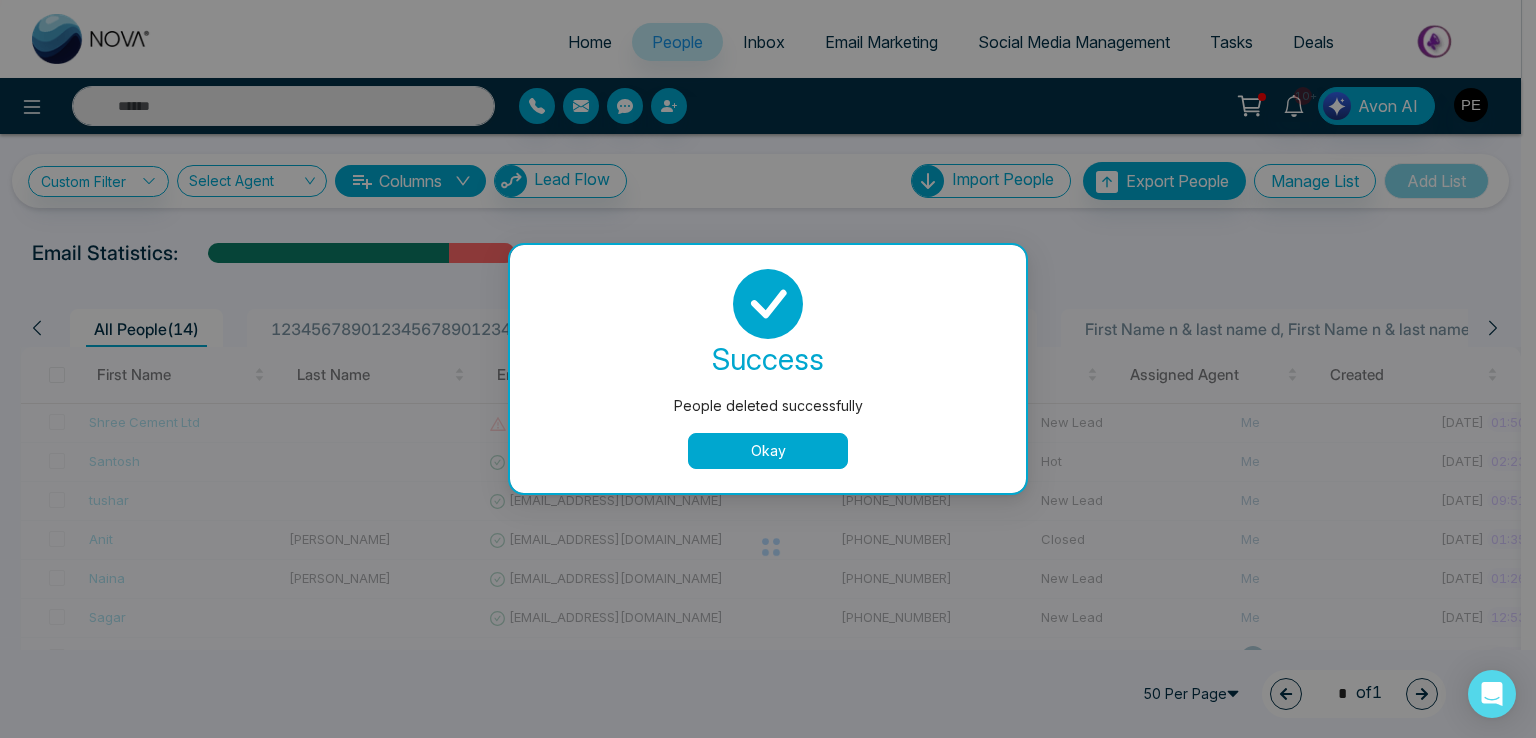click on "Okay" at bounding box center (768, 451) 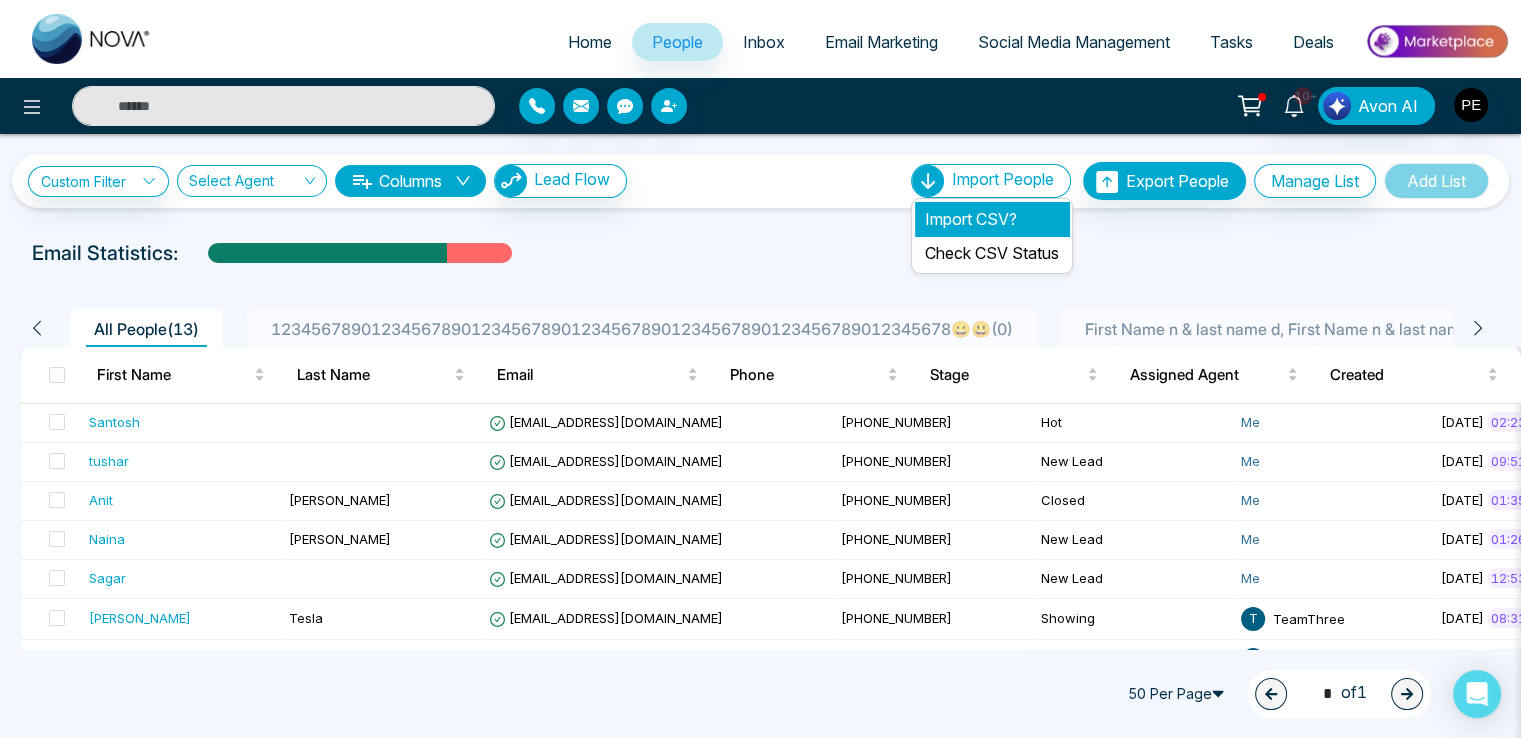 click on "Import CSV?" at bounding box center (992, 219) 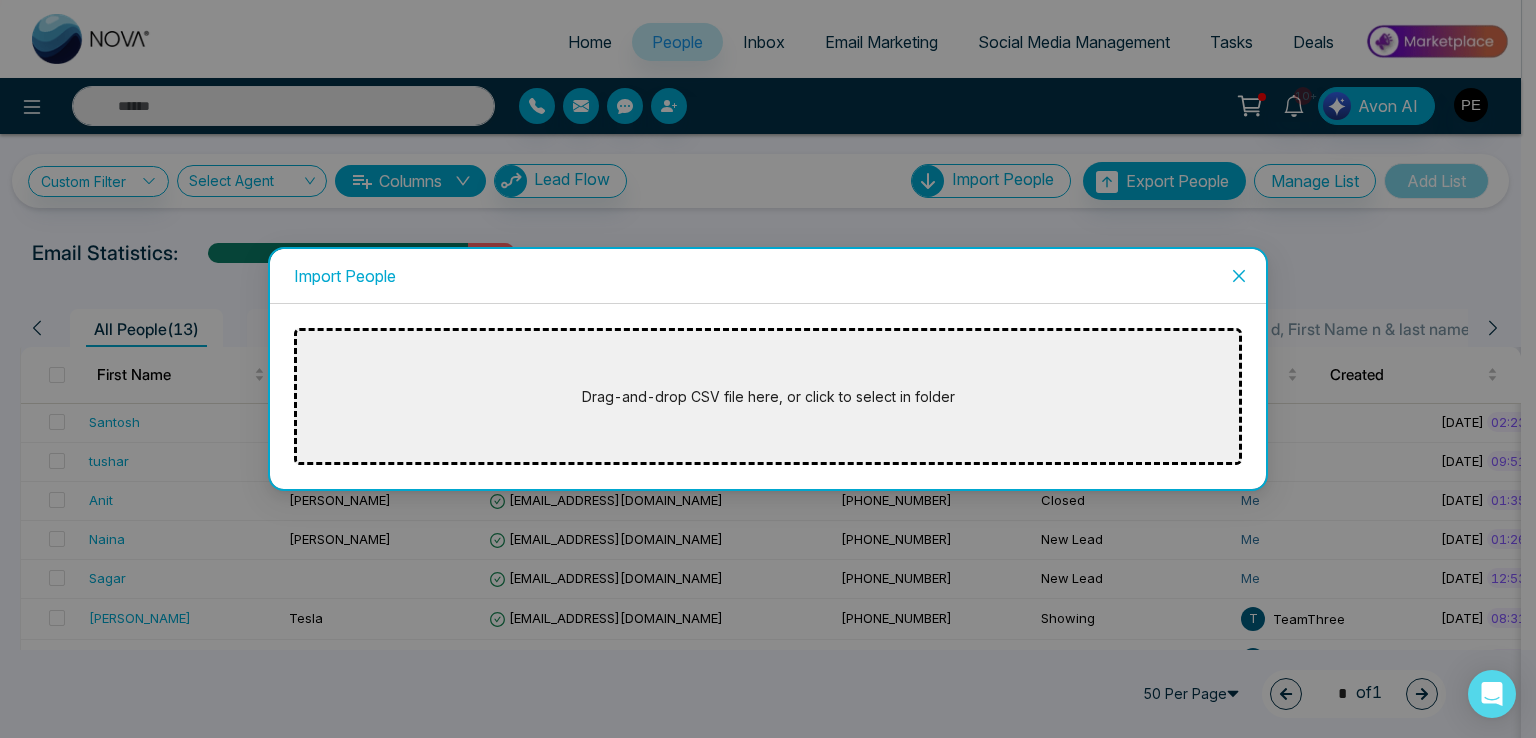 click on "Drag-and-drop CSV file here, or click to select in folder" at bounding box center [768, 397] 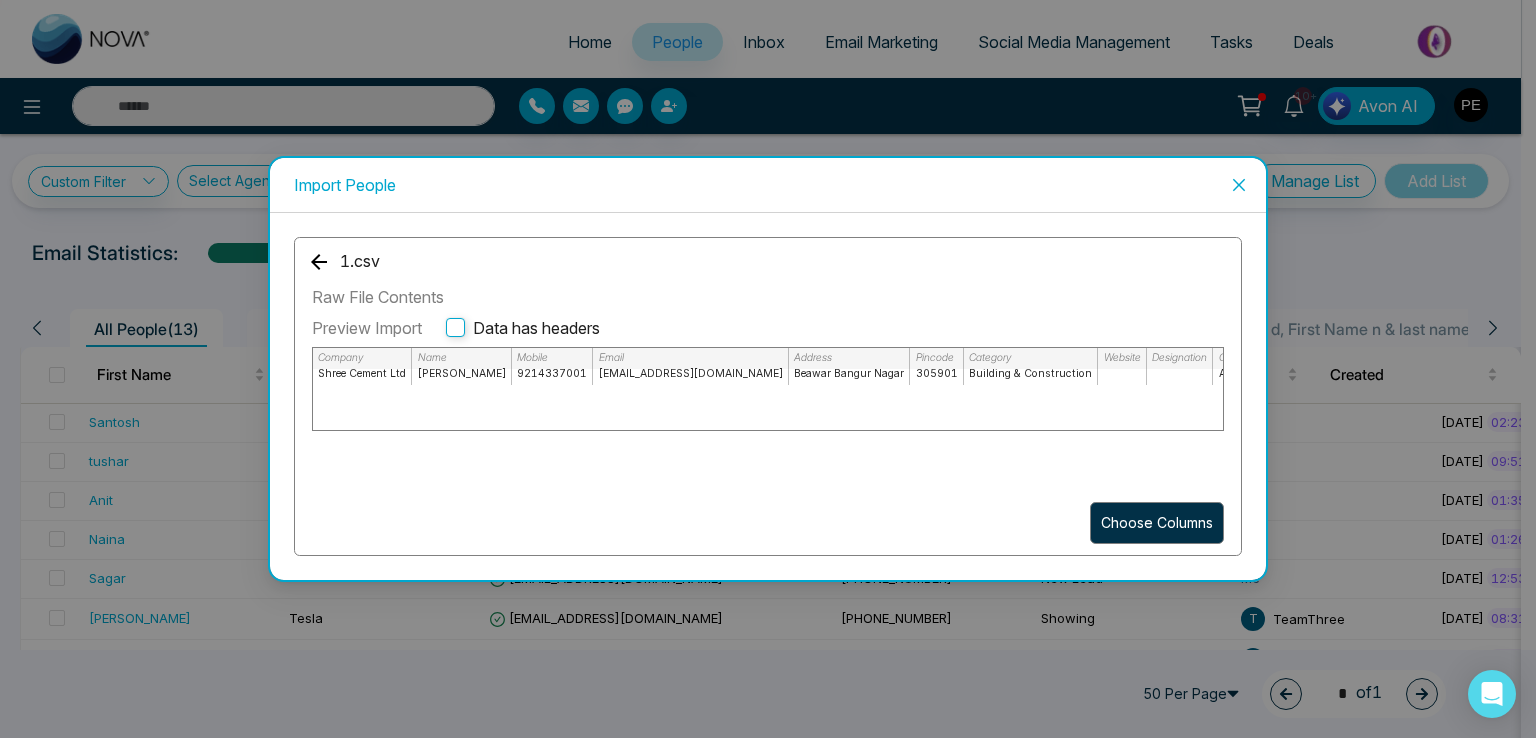 click on "Choose columns" at bounding box center [1157, 523] 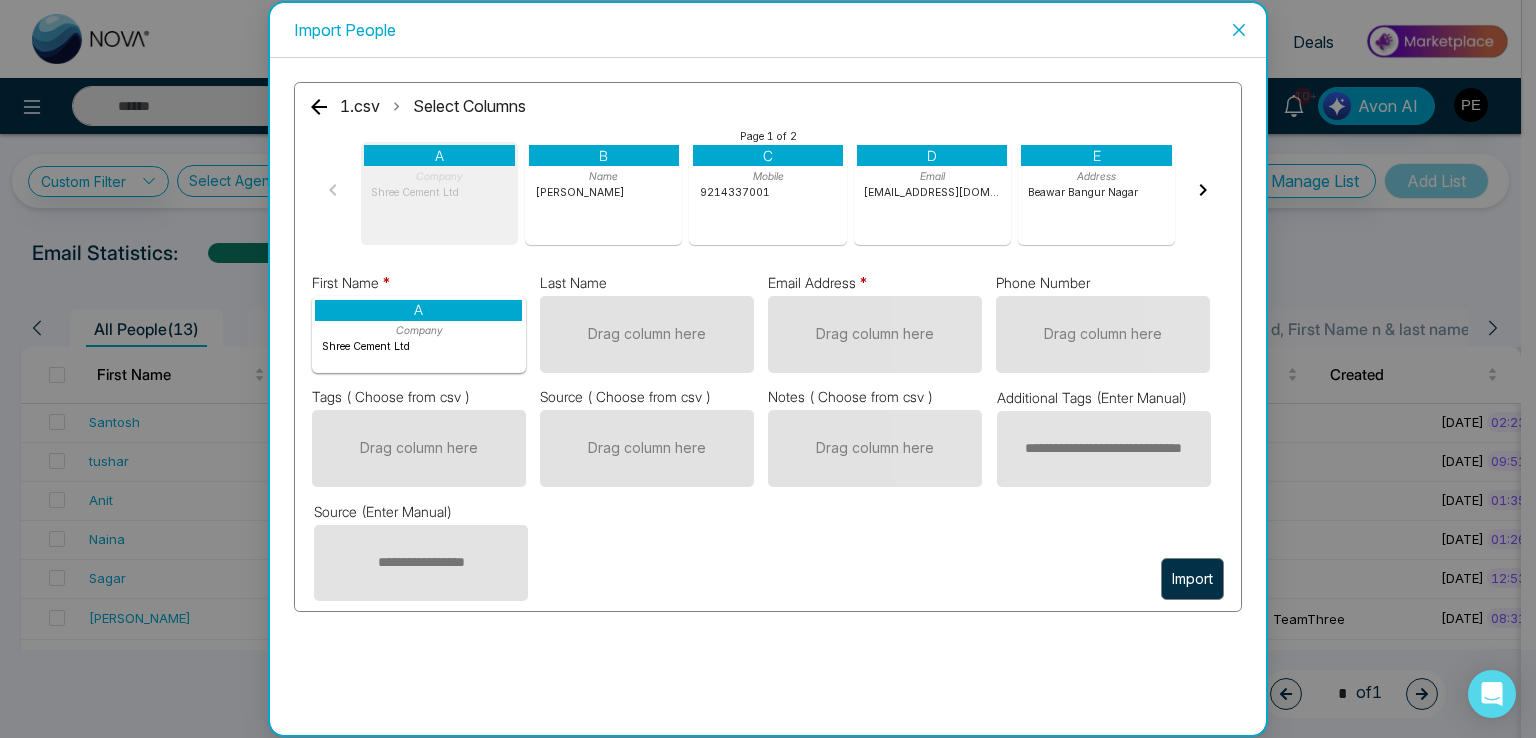 drag, startPoint x: 371, startPoint y: 190, endPoint x: 362, endPoint y: 329, distance: 139.29106 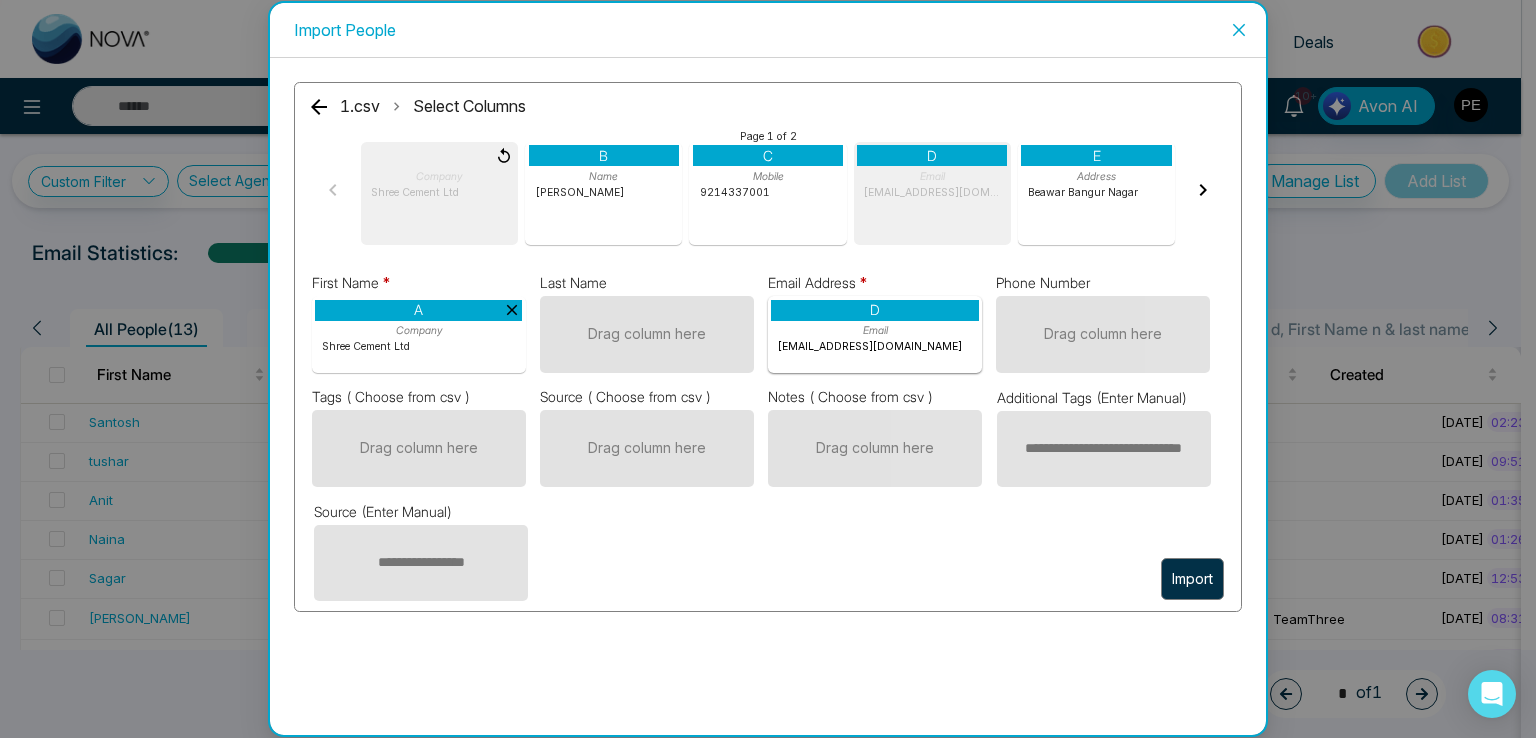 drag, startPoint x: 929, startPoint y: 193, endPoint x: 906, endPoint y: 296, distance: 105.53672 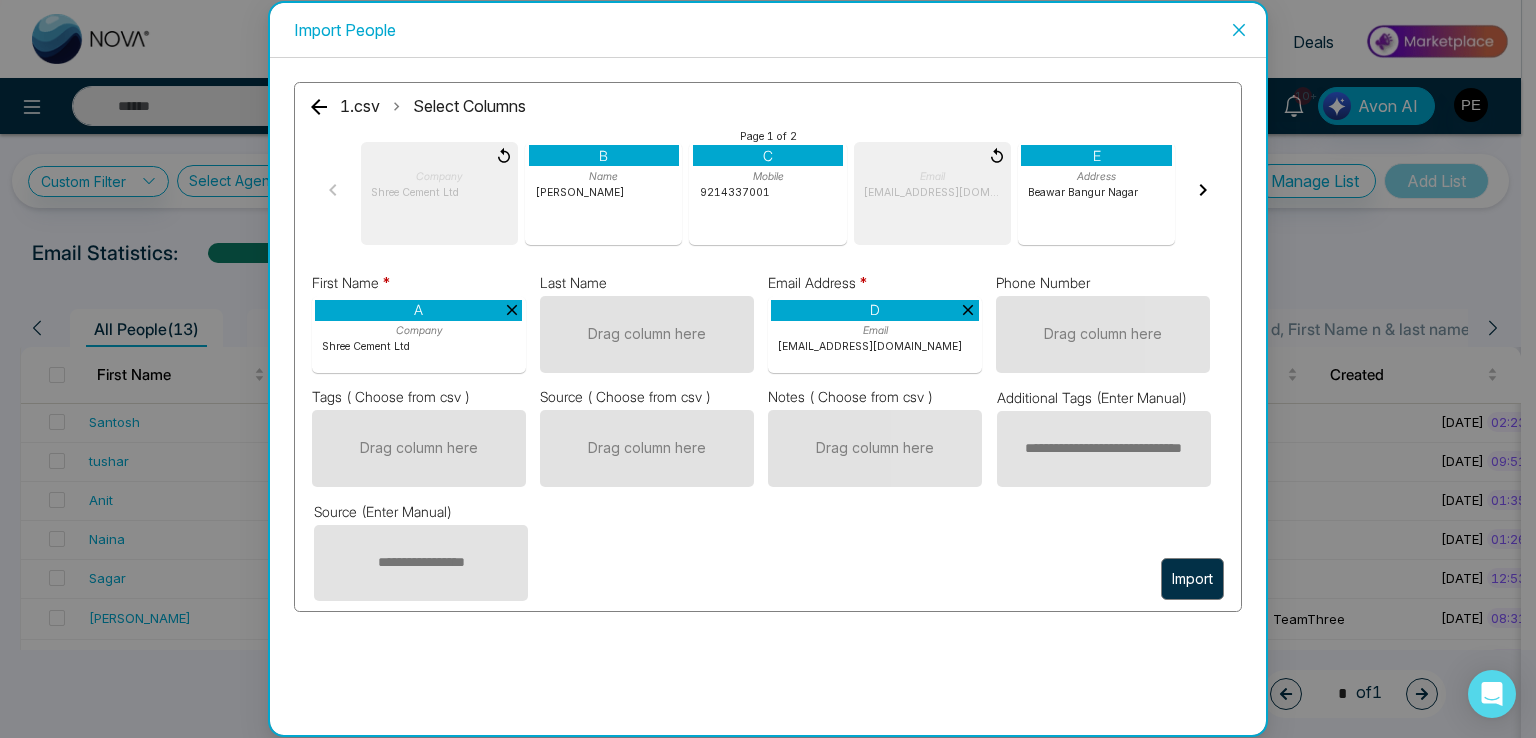 click on "Import" at bounding box center (1192, 579) 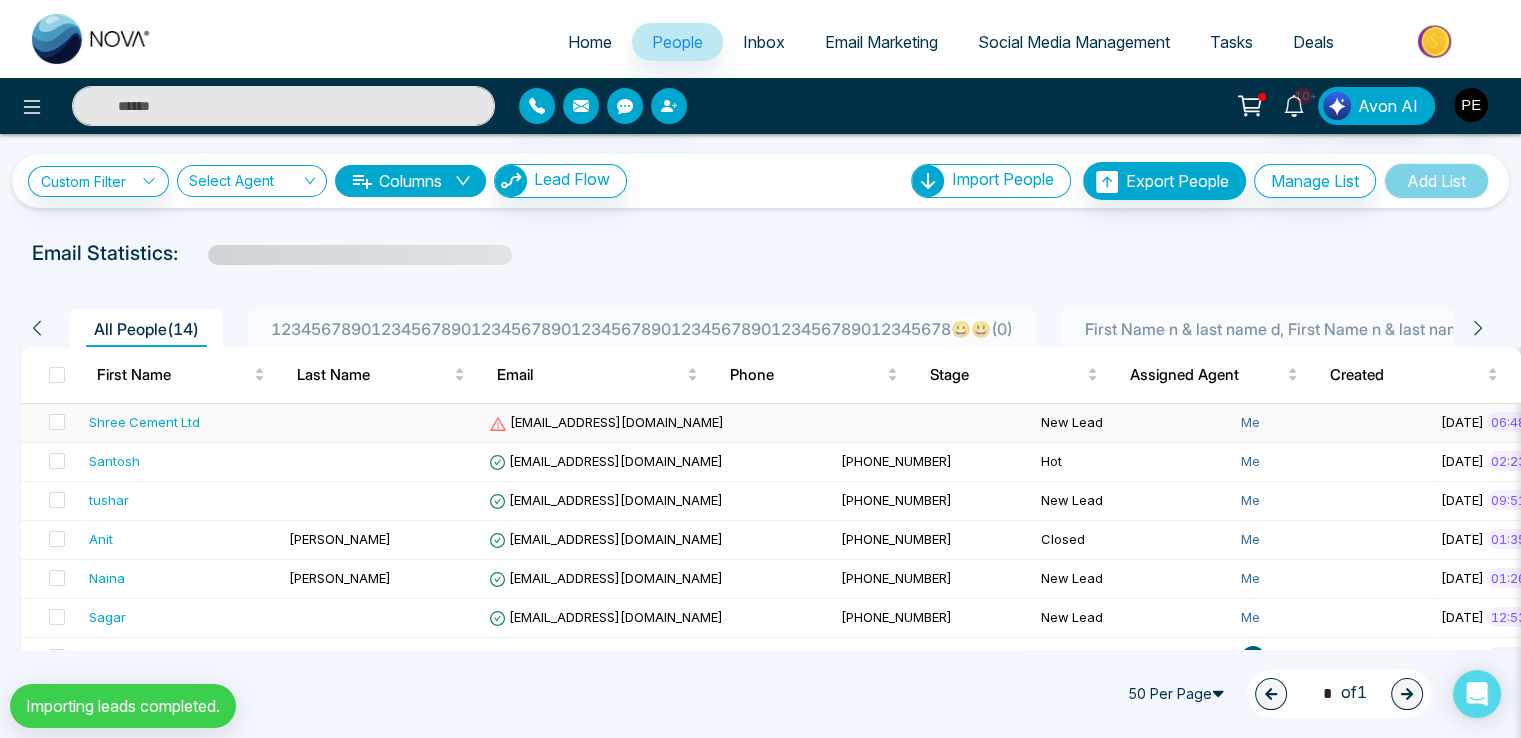 click on "[EMAIL_ADDRESS][DOMAIN_NAME]" at bounding box center [657, 423] 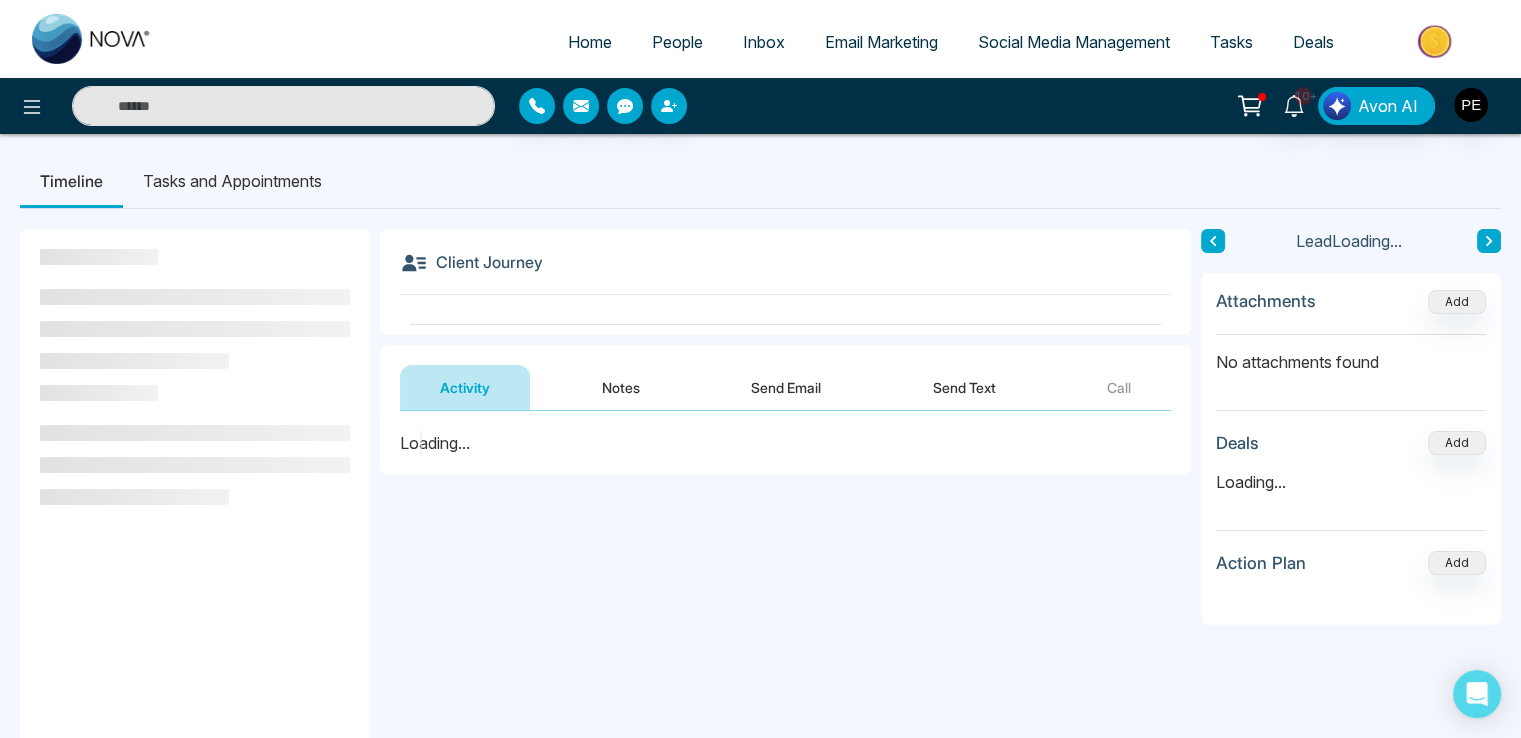 click on "**********" at bounding box center [785, 598] 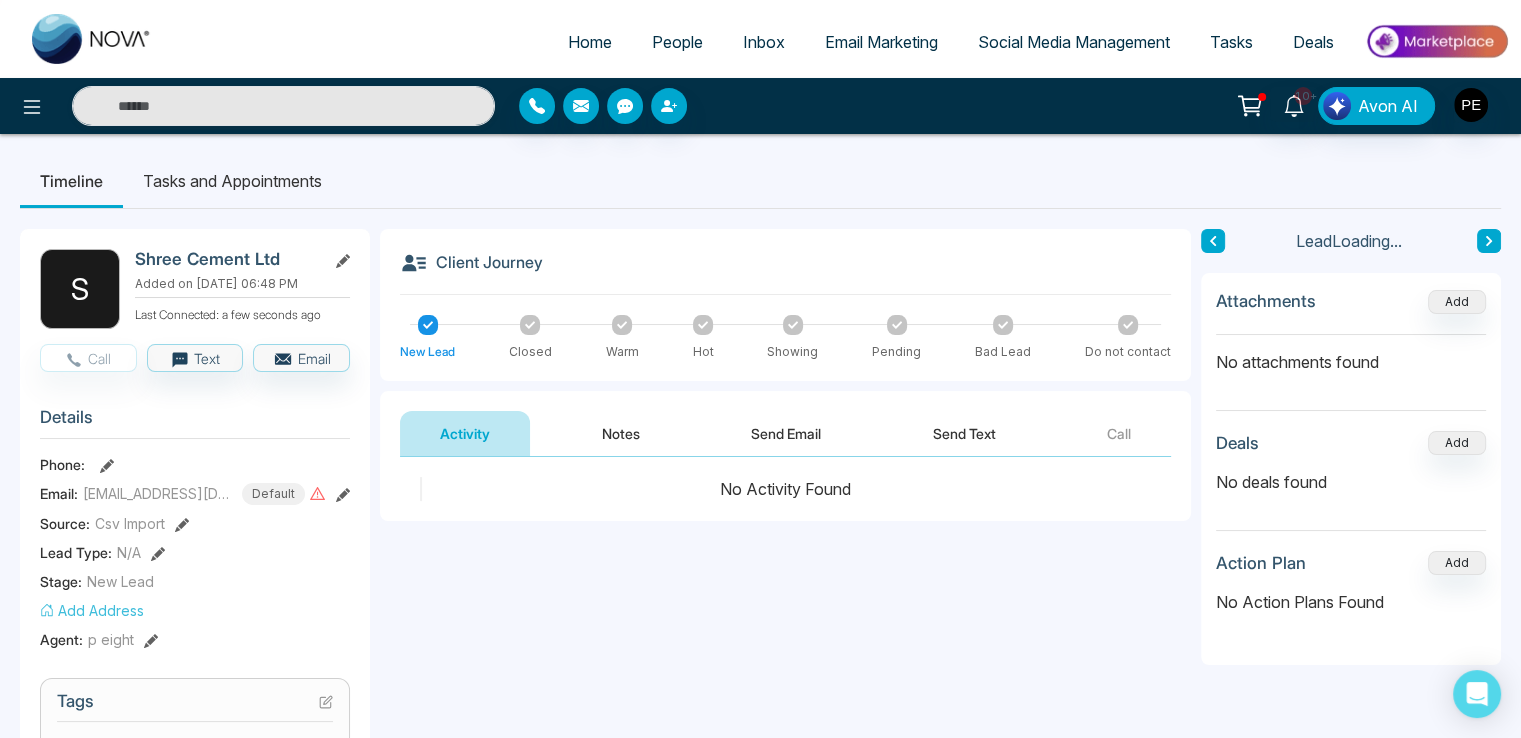 click on "Send Text" at bounding box center (964, 433) 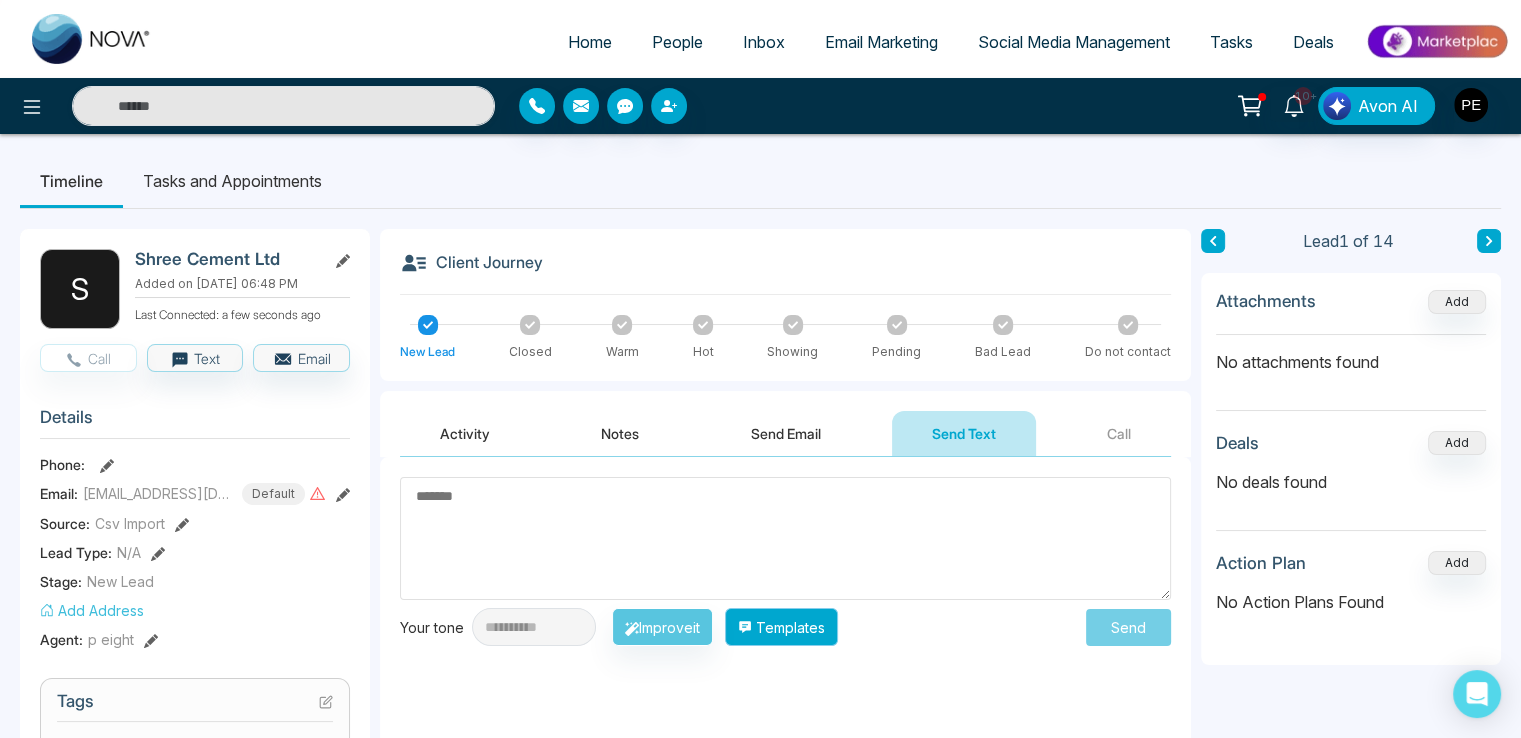 click on "Templates" at bounding box center (781, 627) 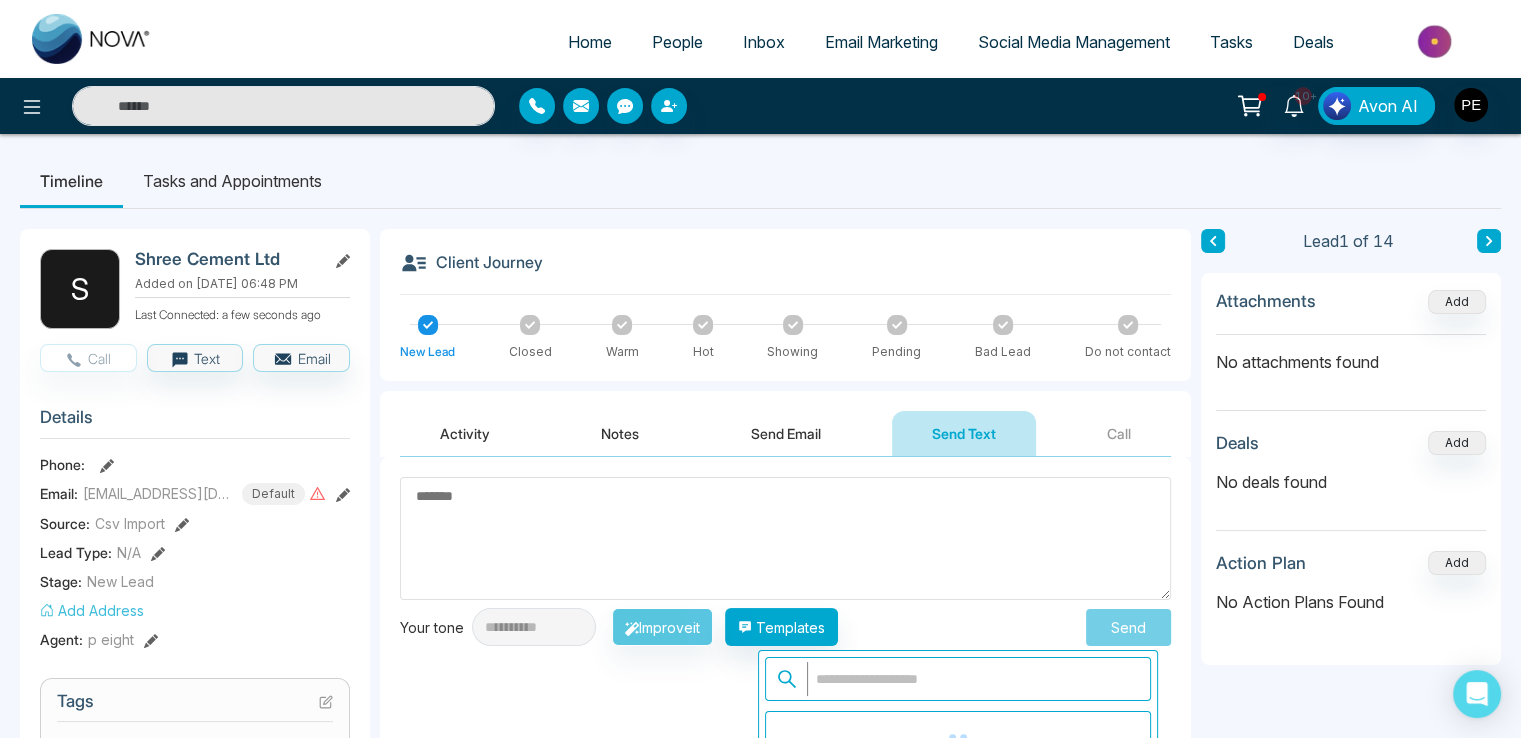 click at bounding box center (785, 538) 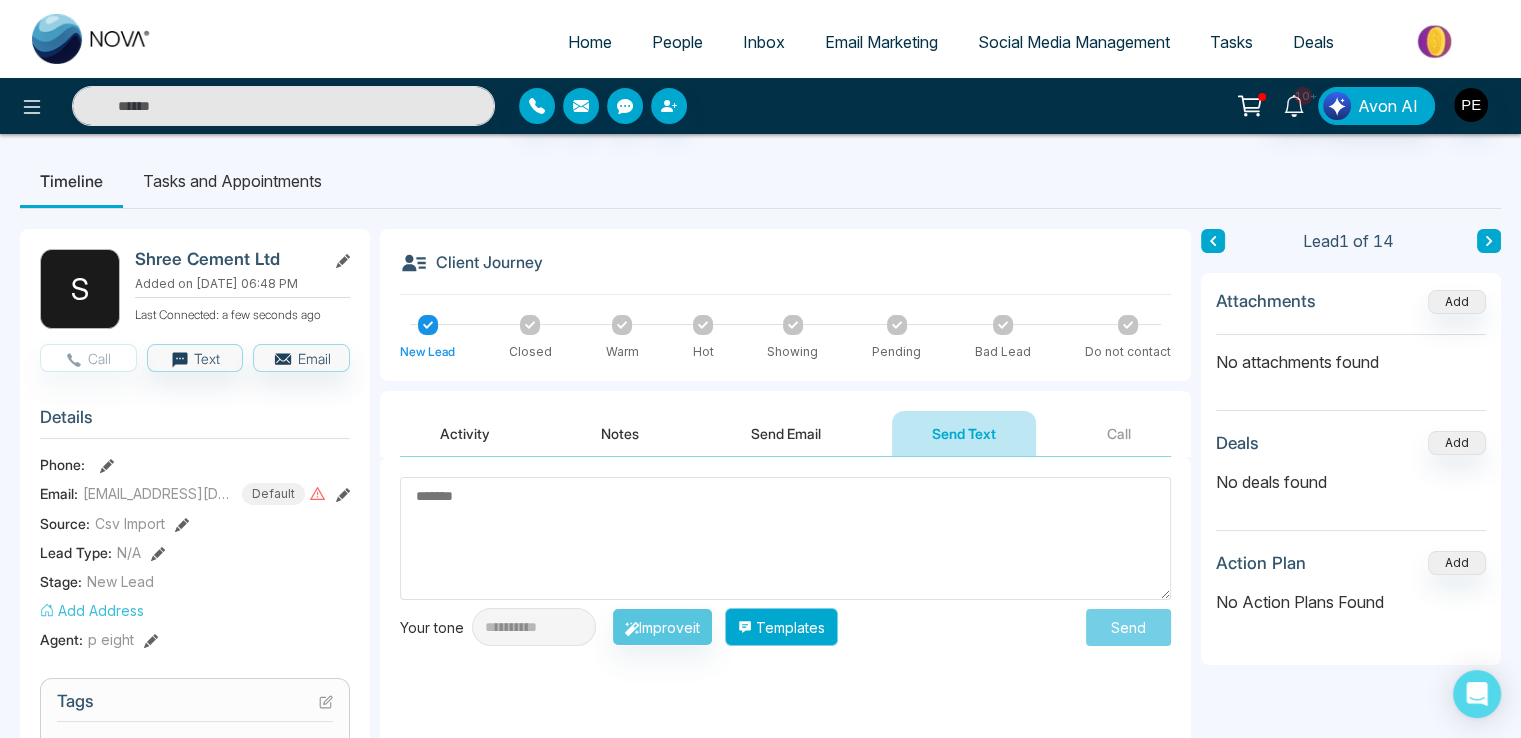 click on "Templates" at bounding box center (781, 627) 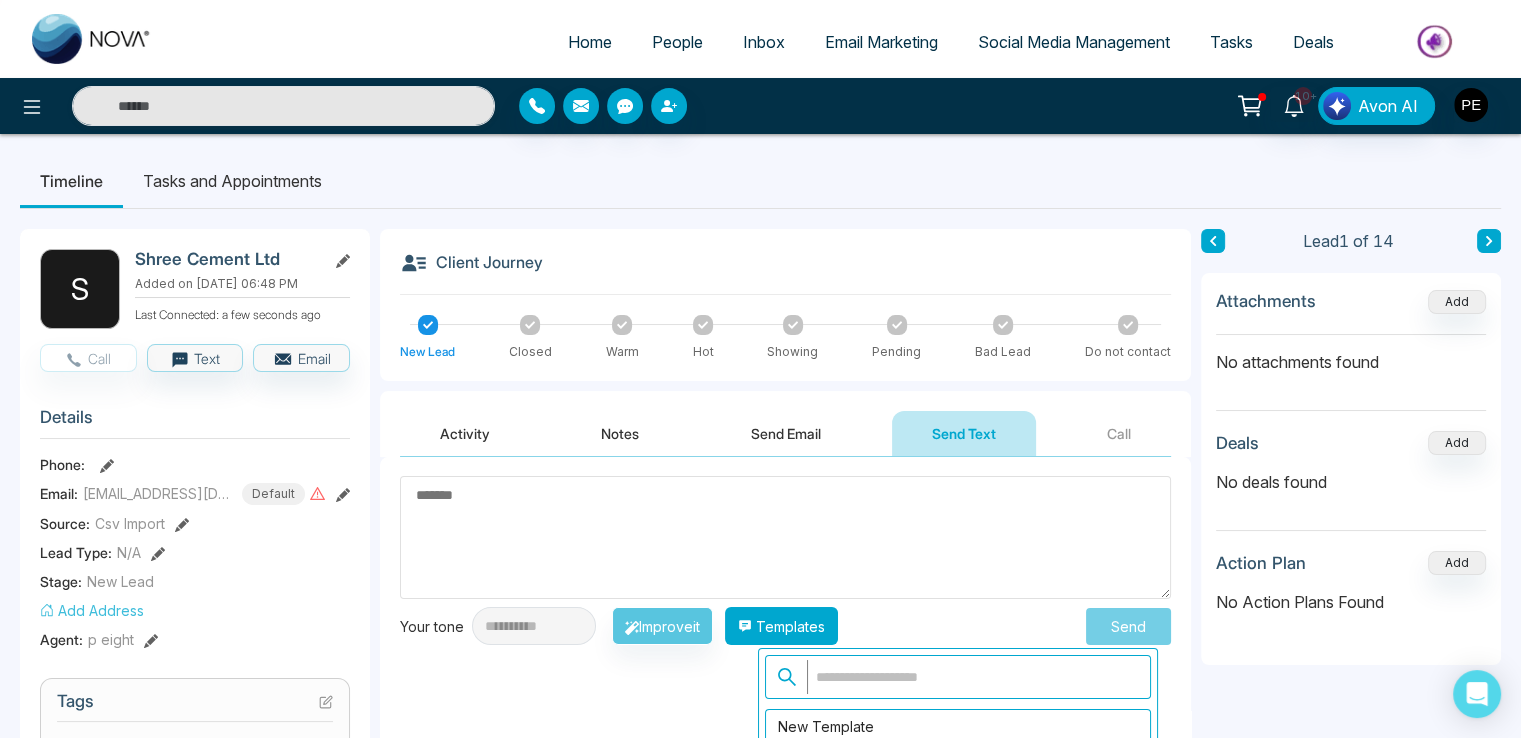 scroll, scrollTop: 2, scrollLeft: 0, axis: vertical 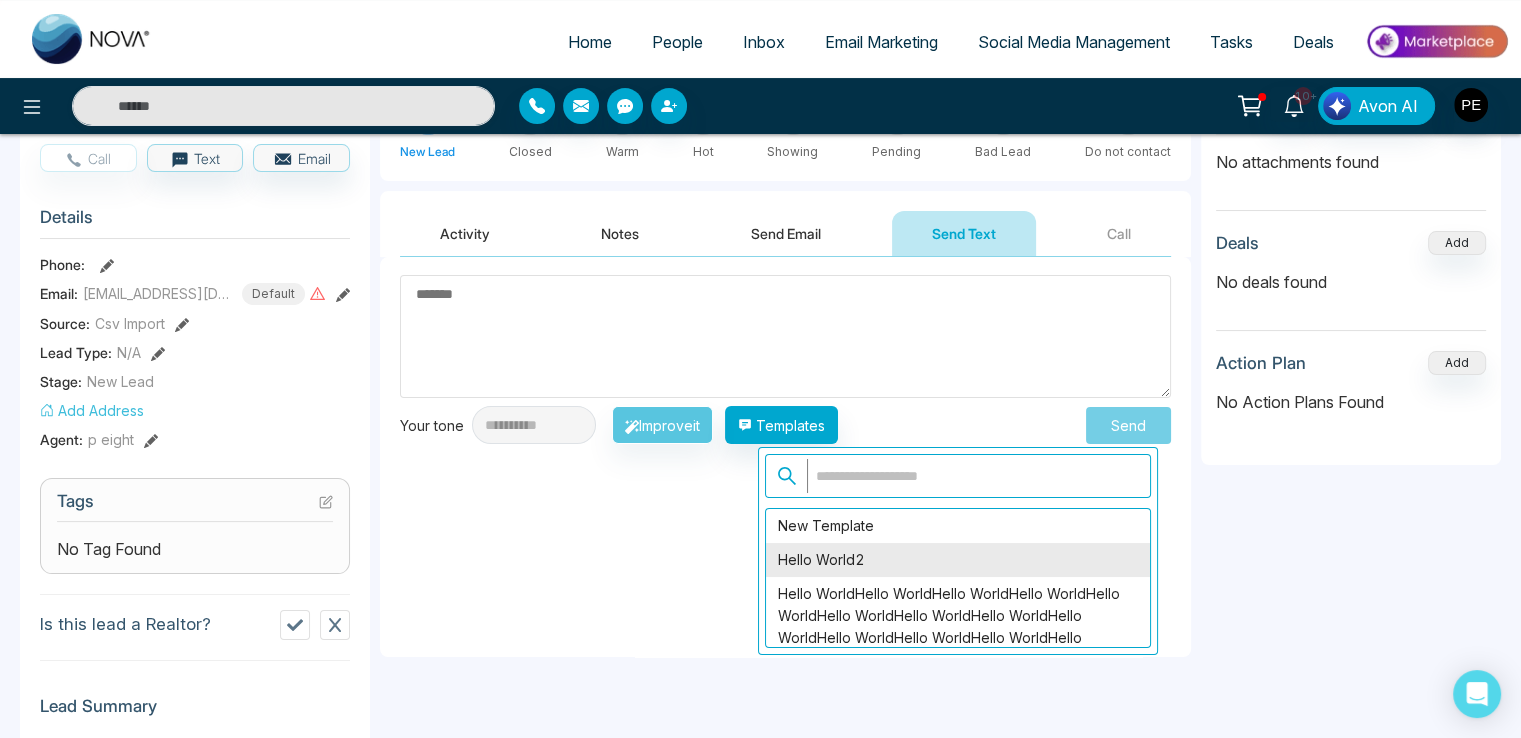 click on "Hello World2" at bounding box center [958, 560] 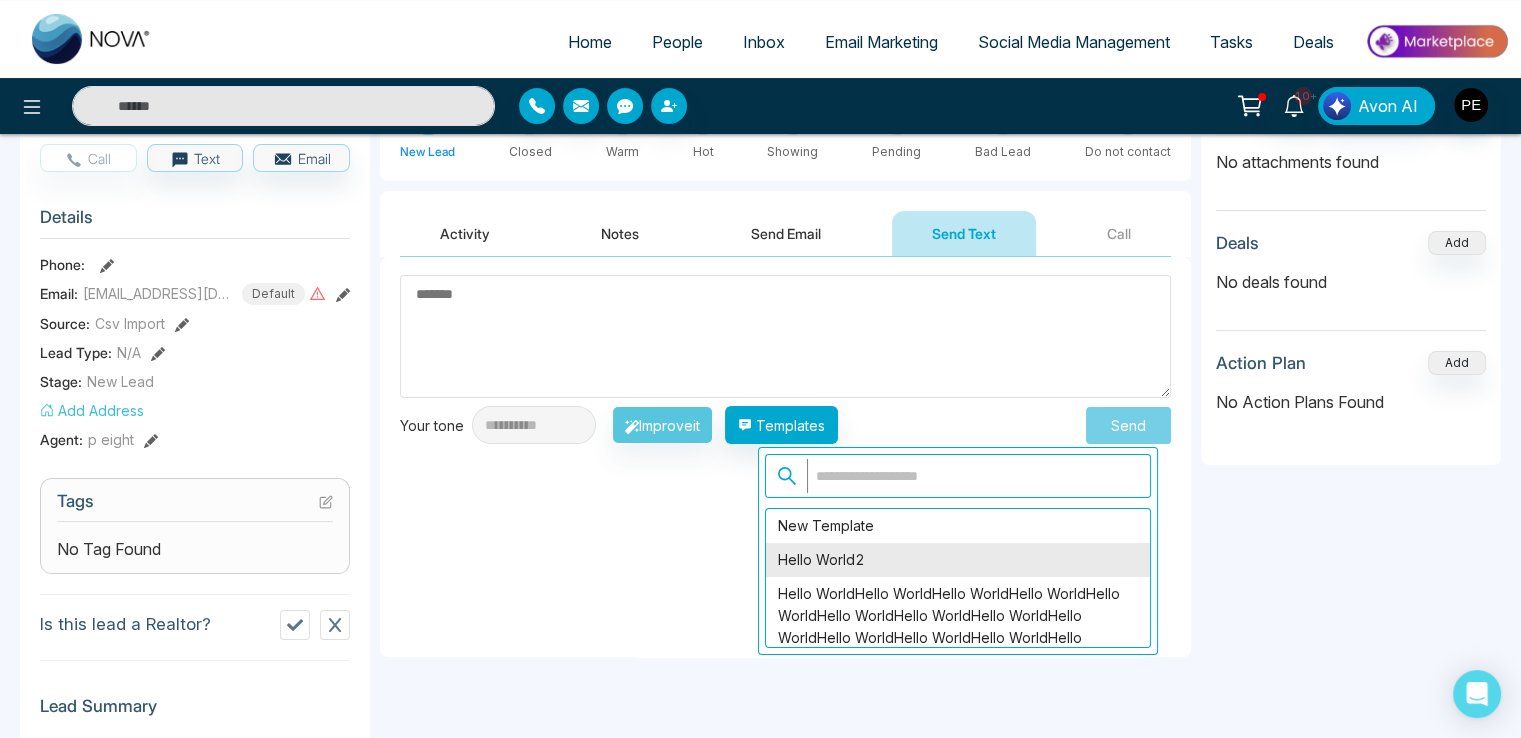 type on "*****" 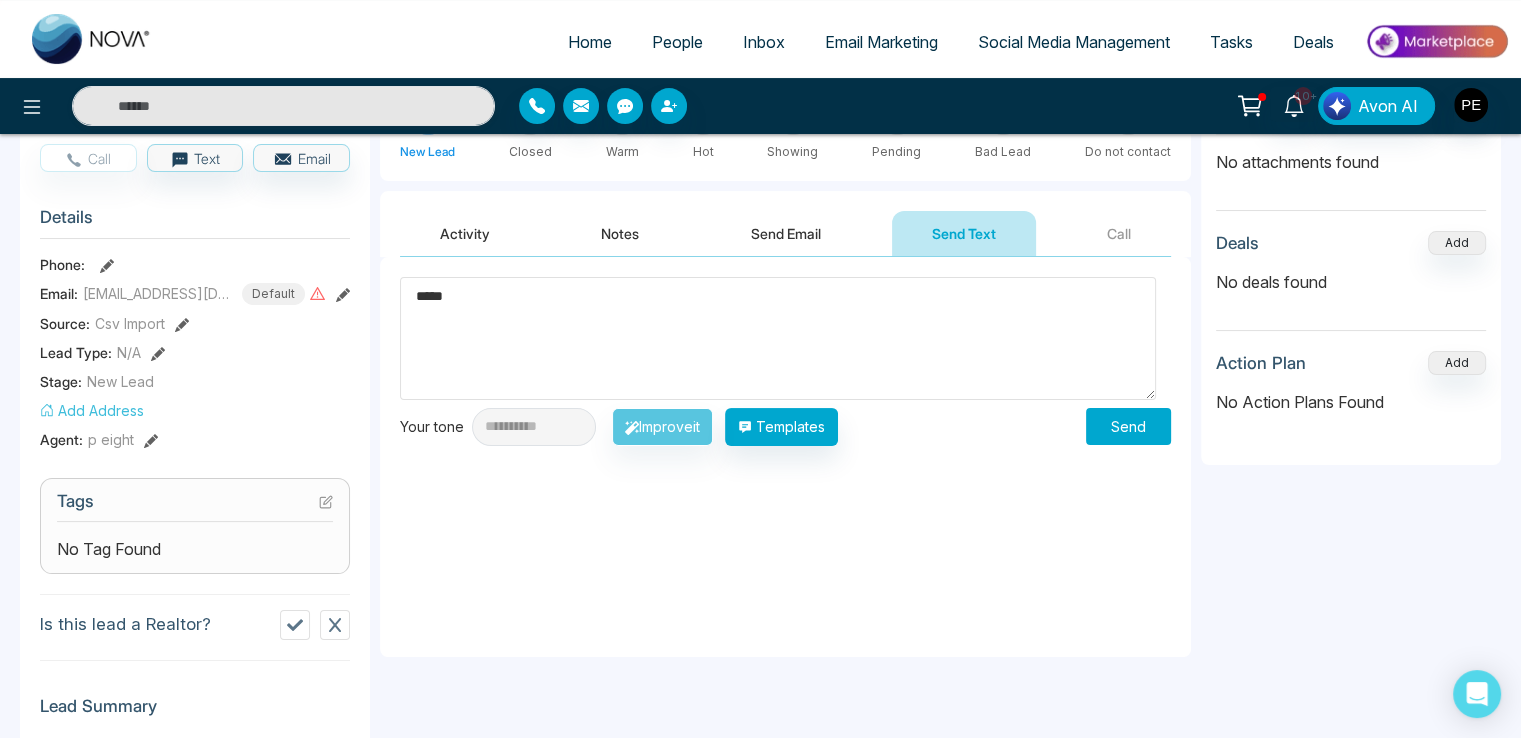 scroll, scrollTop: 0, scrollLeft: 0, axis: both 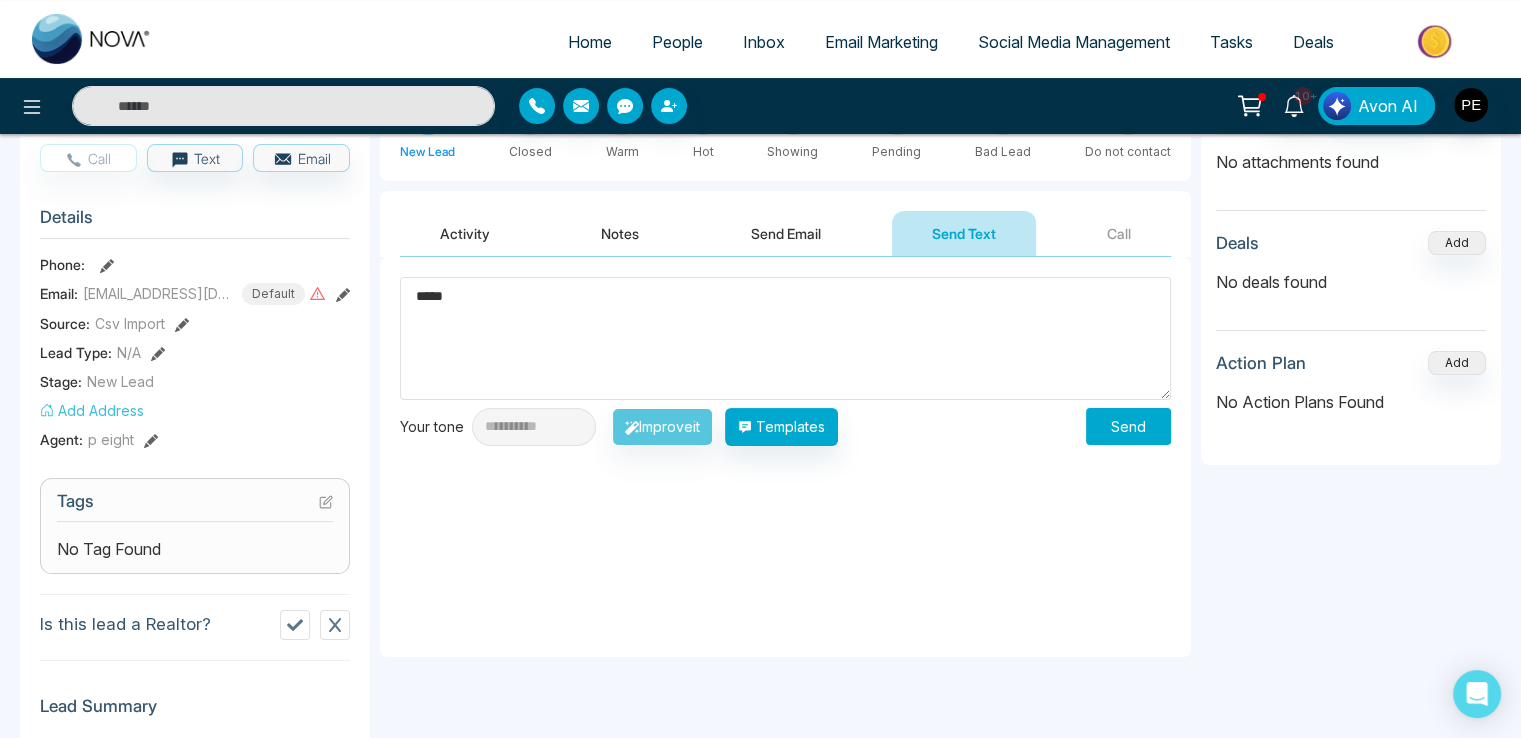 click on "Send" at bounding box center (1128, 426) 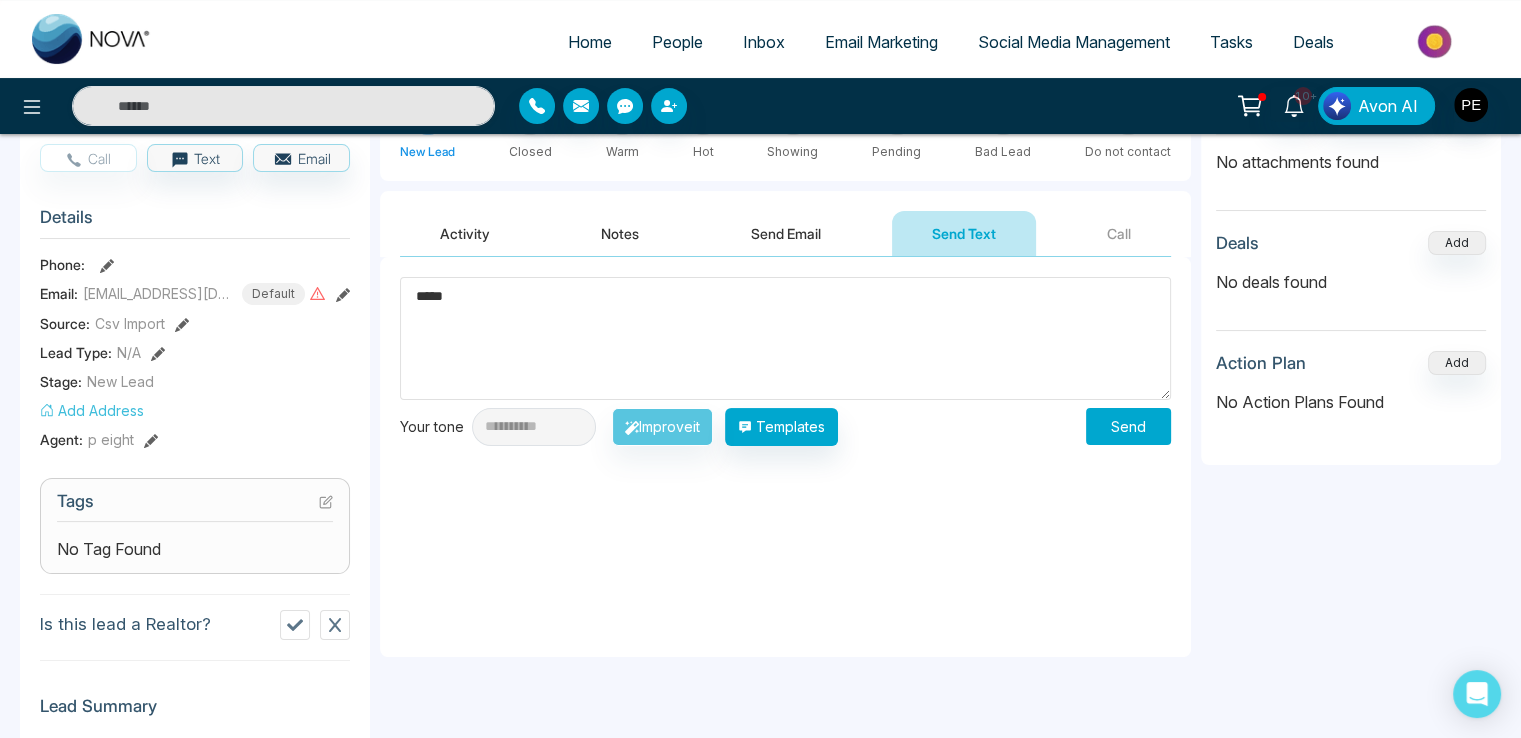 click on "Send" at bounding box center [1128, 426] 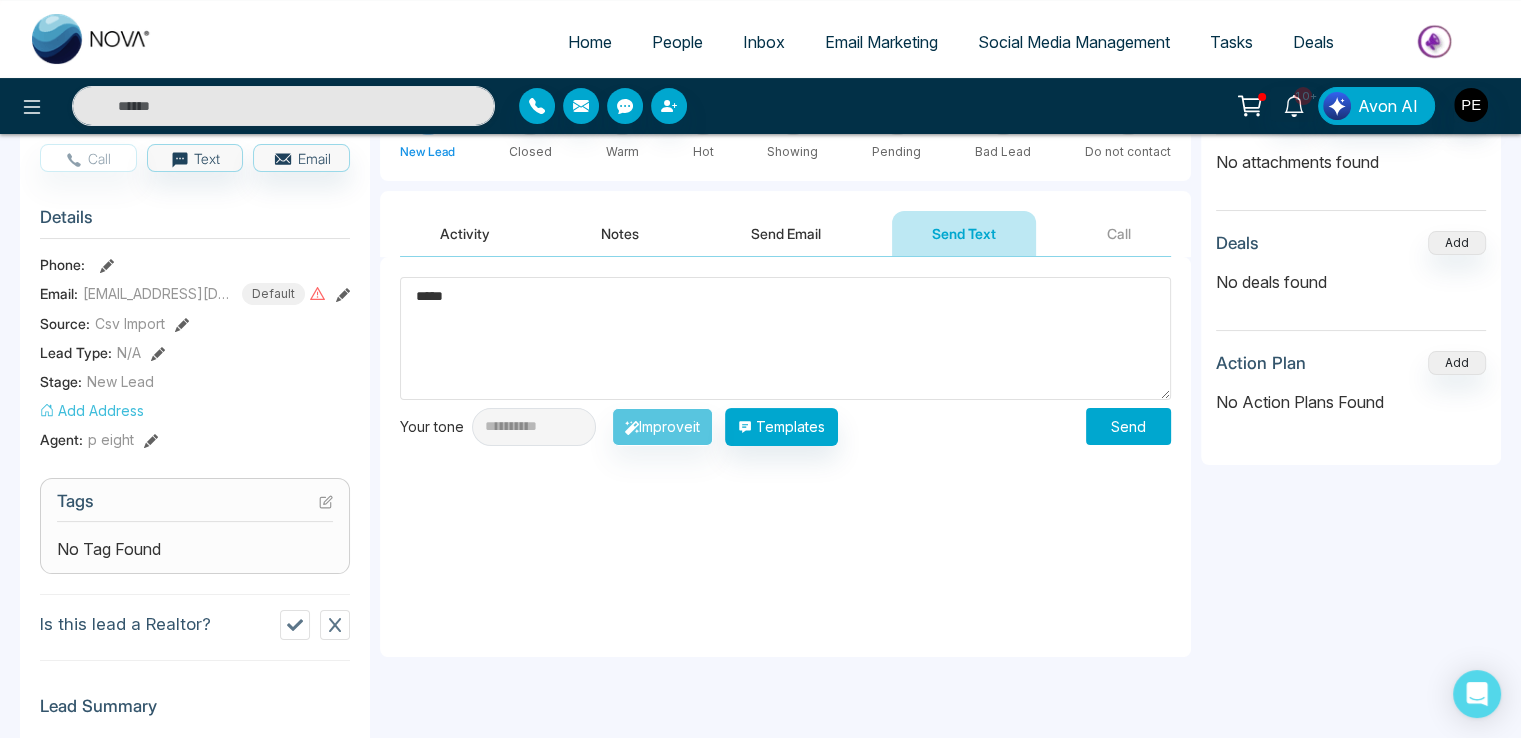 click on "Send" at bounding box center [1128, 426] 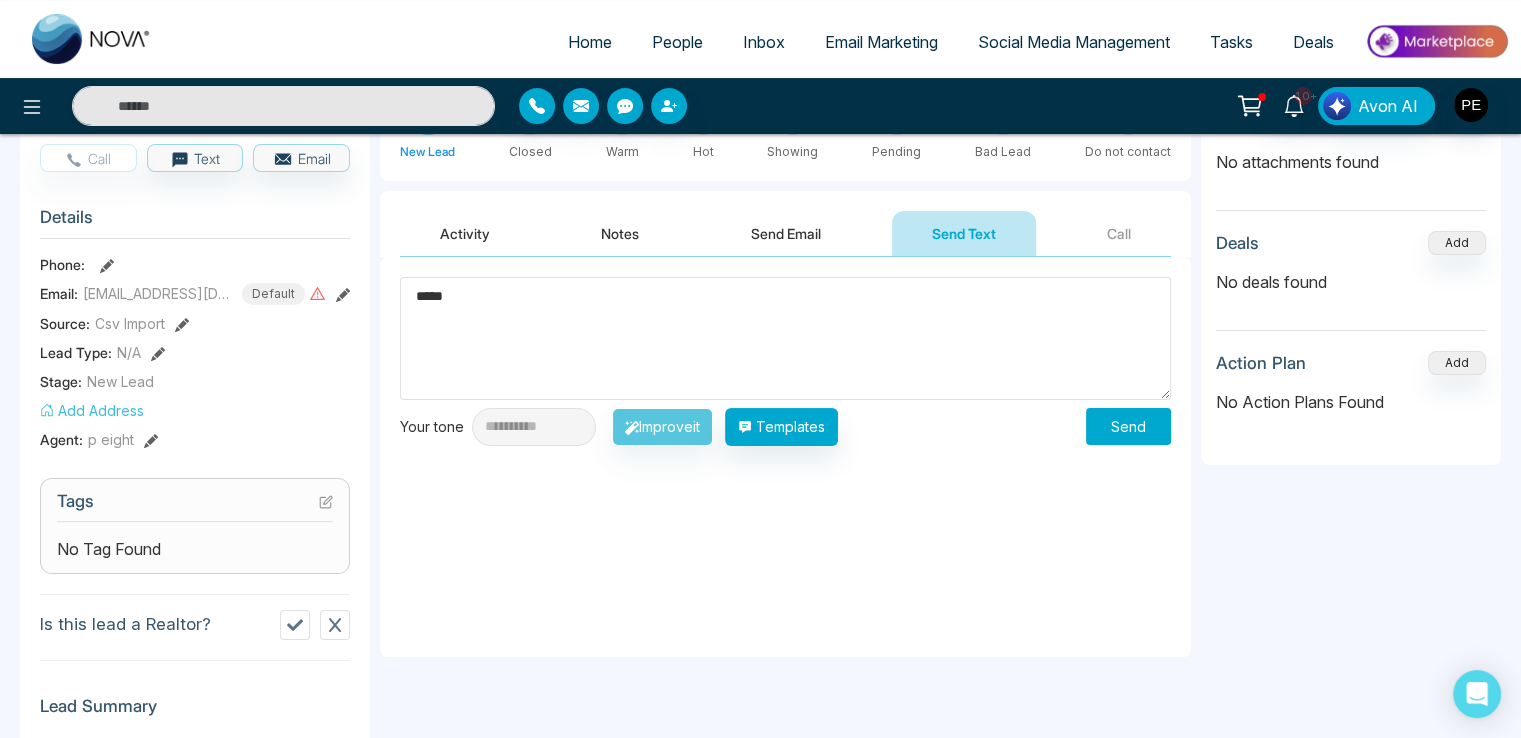click on "Send" at bounding box center [1128, 426] 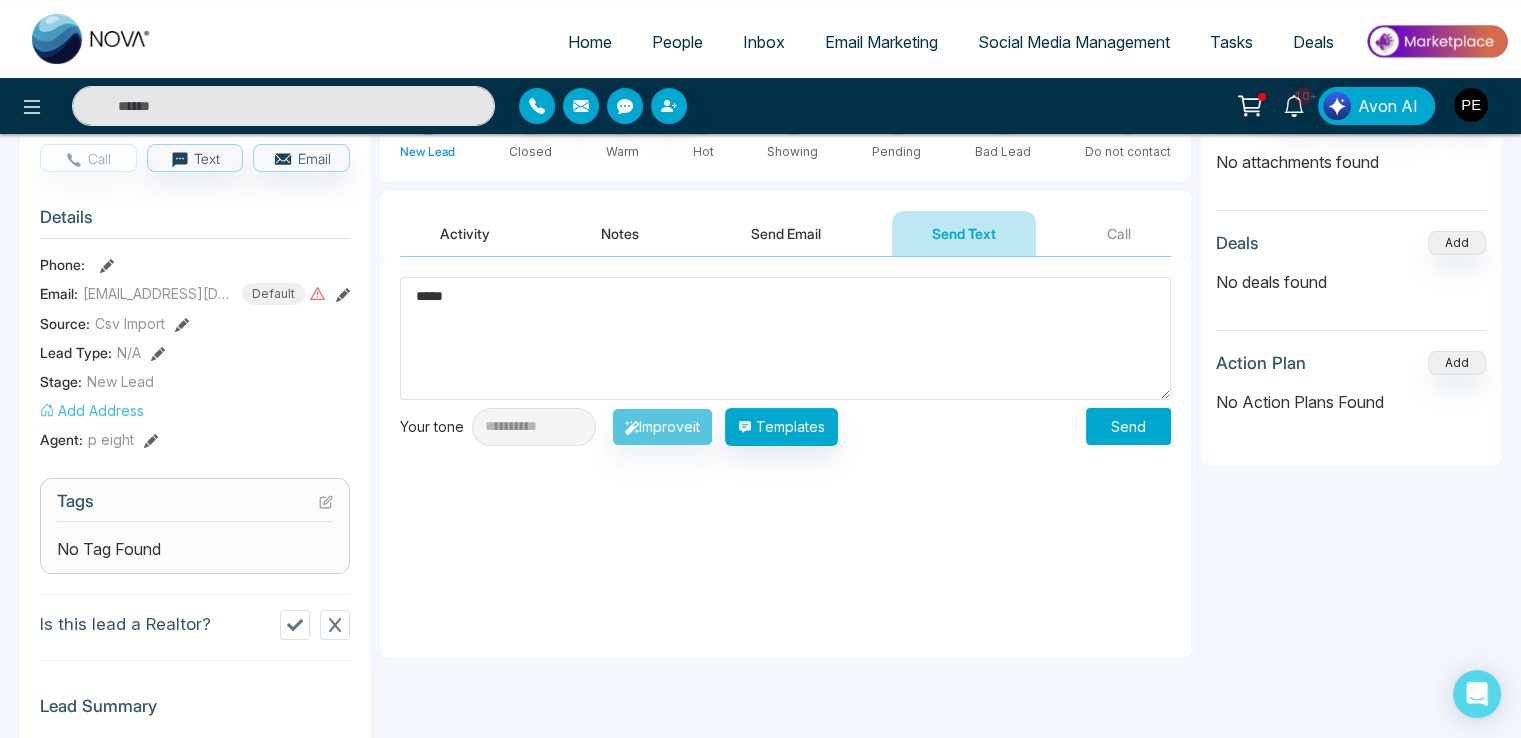 drag, startPoint x: 393, startPoint y: 309, endPoint x: 351, endPoint y: 308, distance: 42.0119 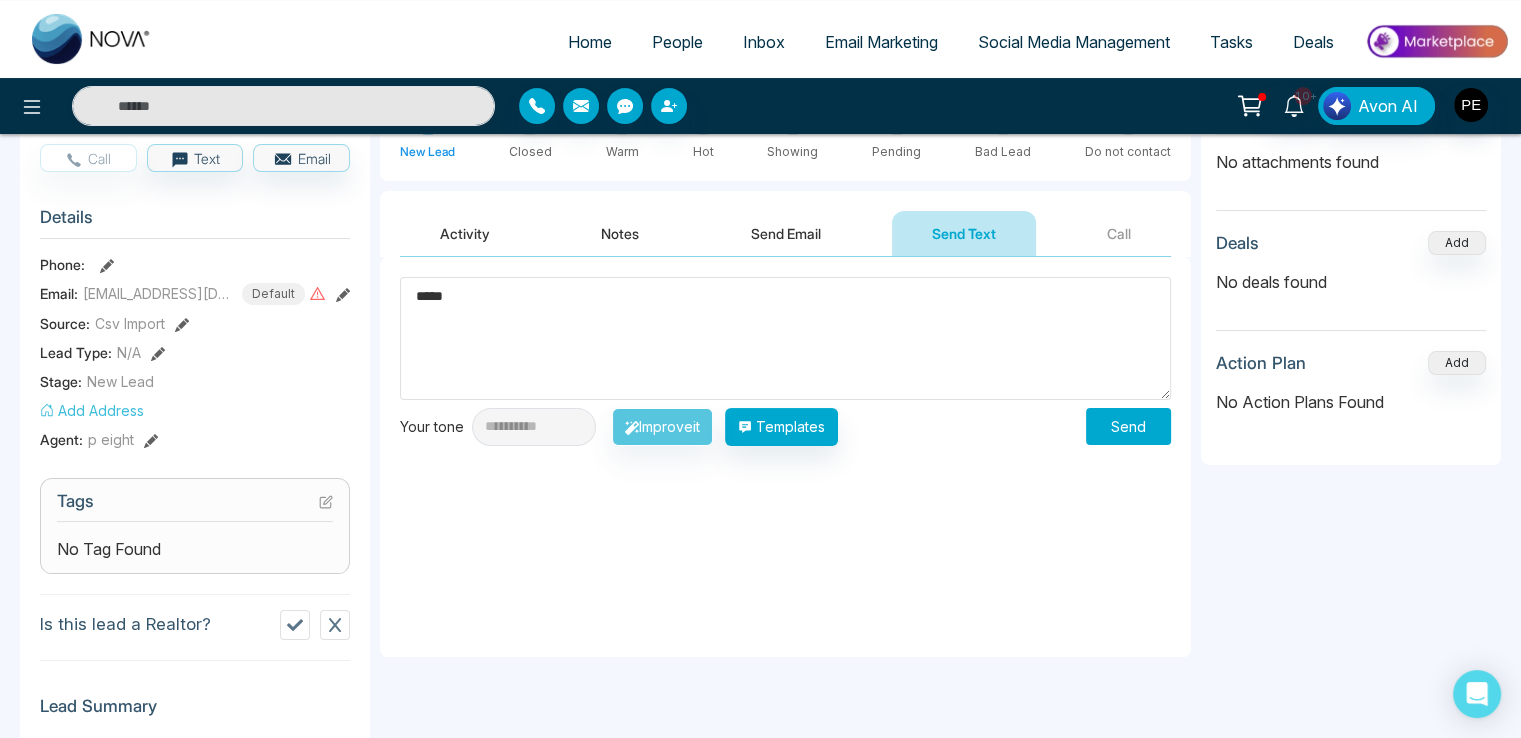 click on "**********" at bounding box center [760, 630] 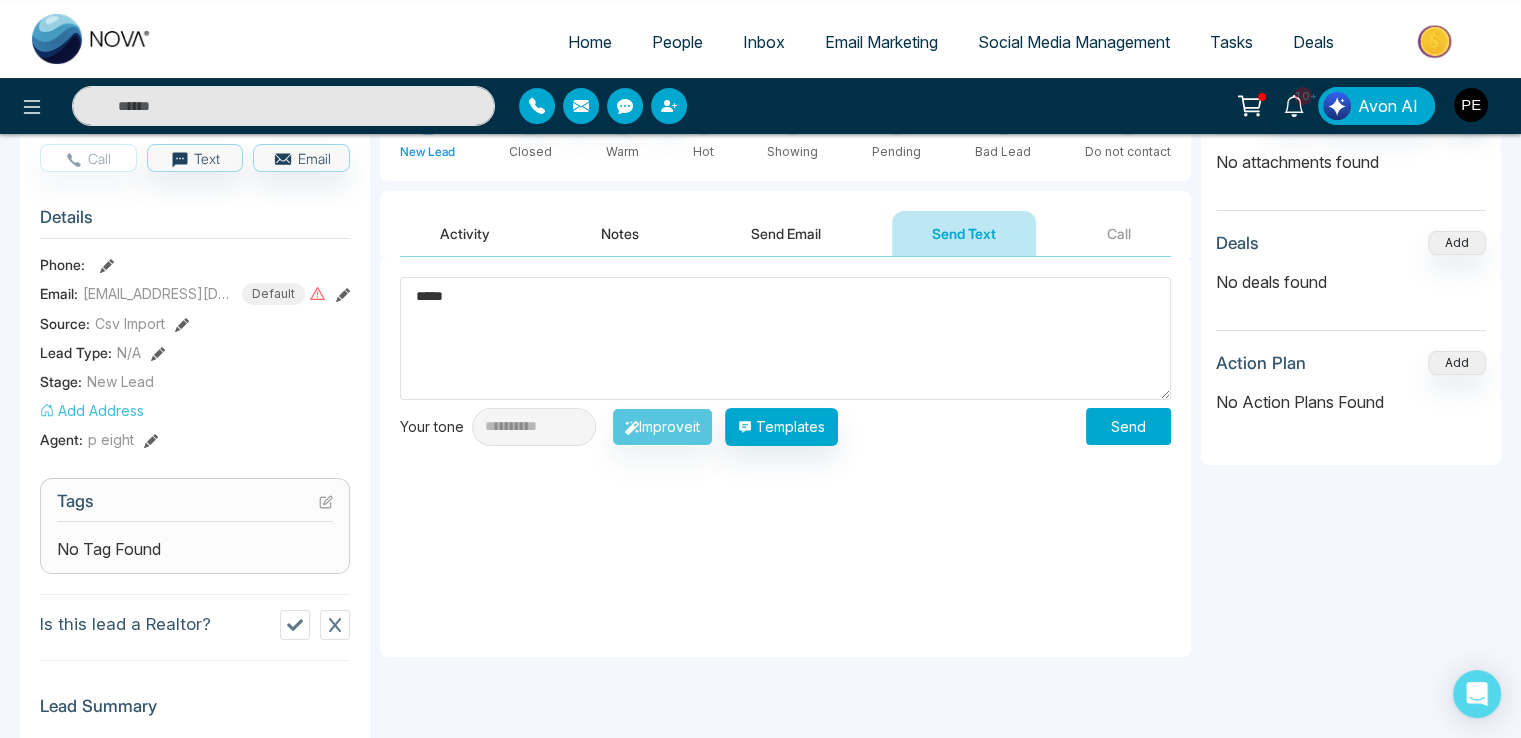 click on "Social Media Management" at bounding box center (1074, 42) 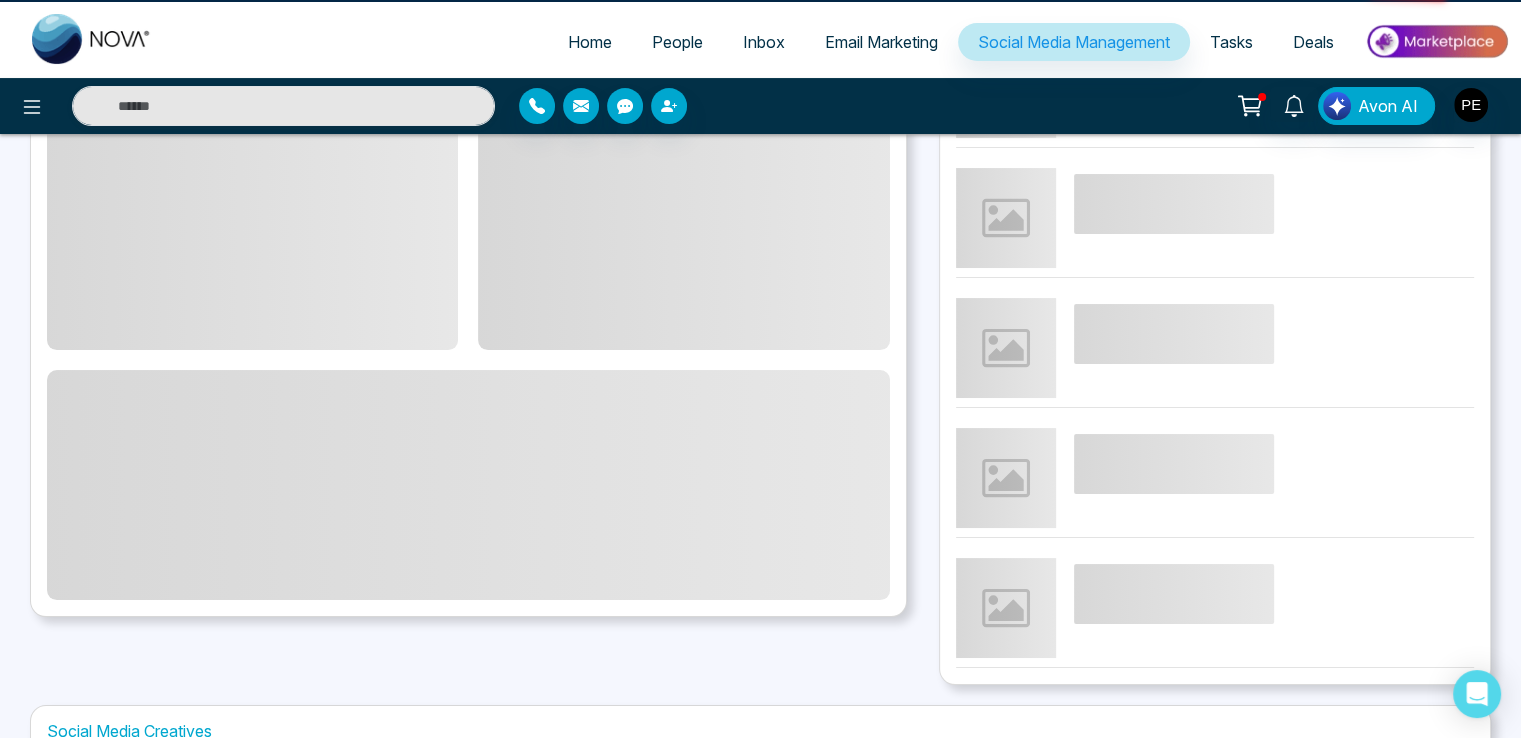 scroll, scrollTop: 0, scrollLeft: 0, axis: both 